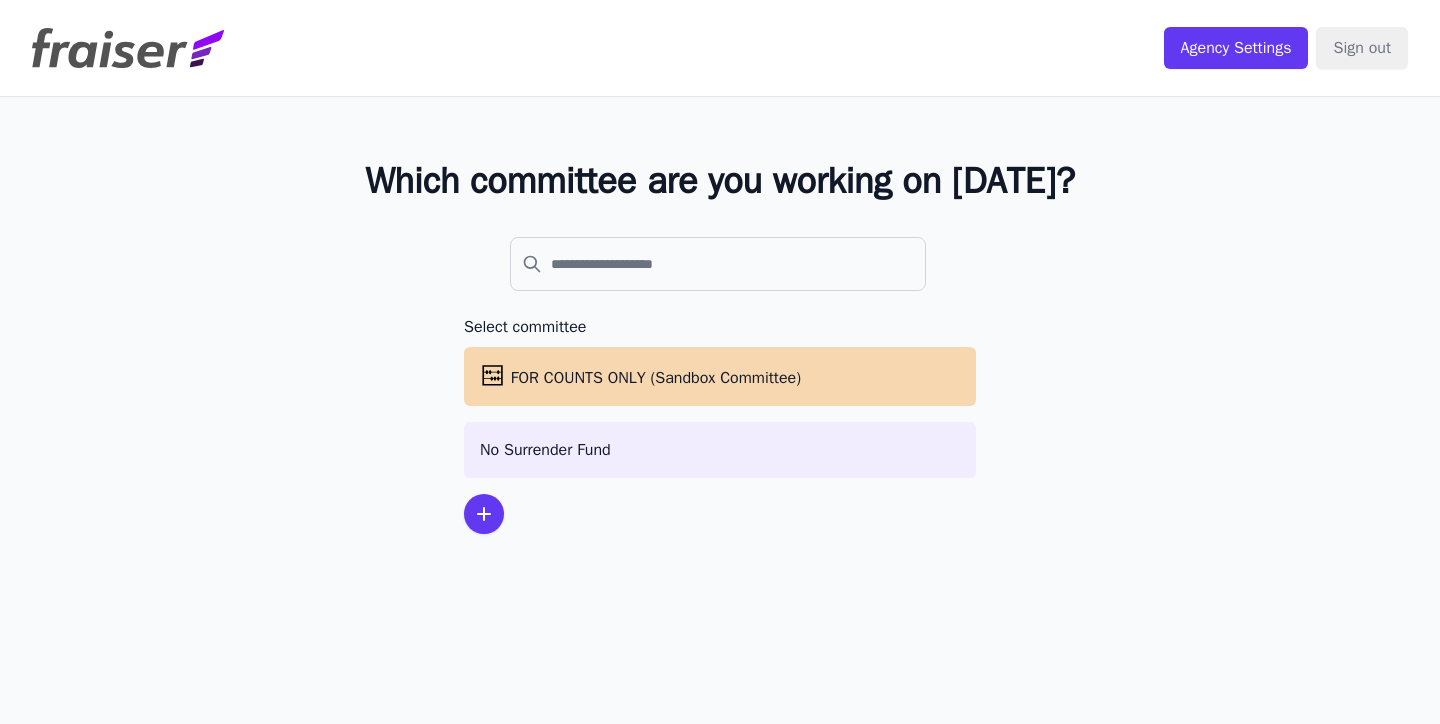 scroll, scrollTop: 0, scrollLeft: 0, axis: both 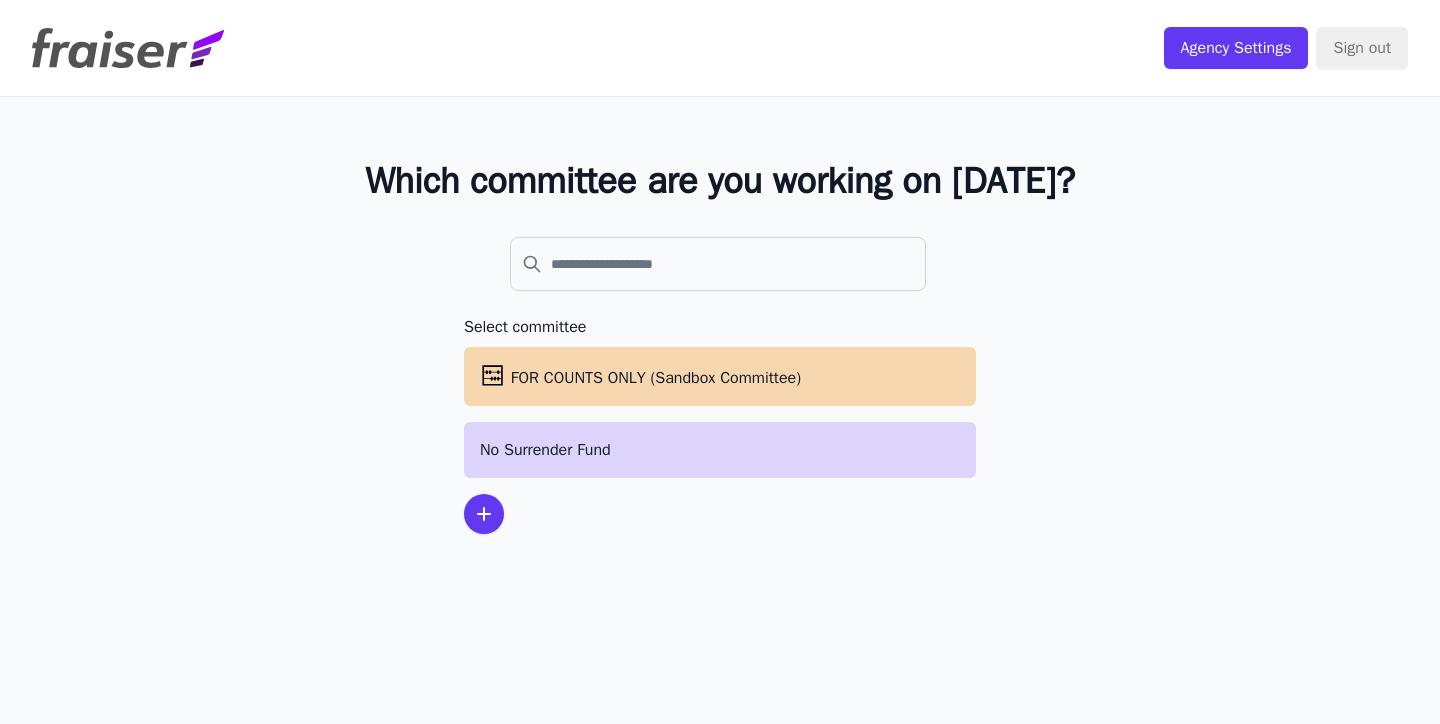 click on "No Surrender Fund" at bounding box center (720, 450) 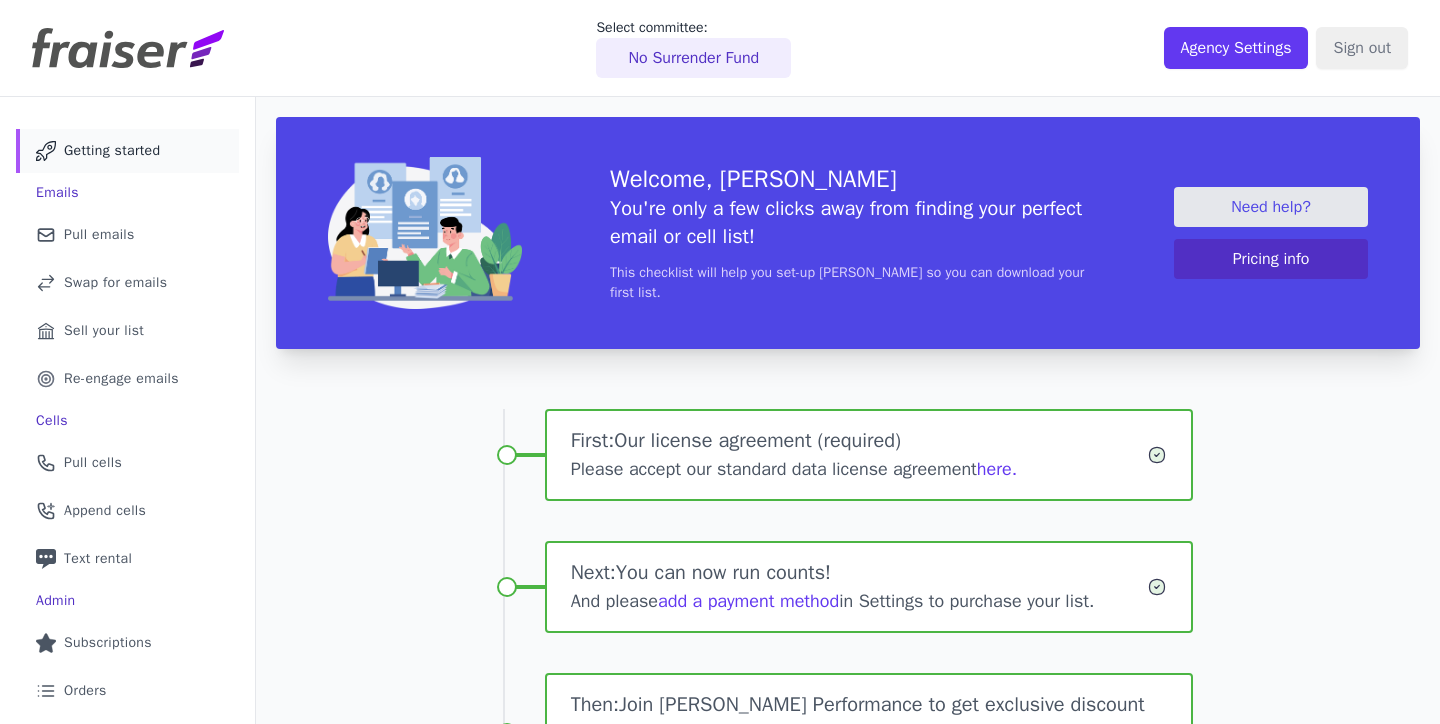 scroll, scrollTop: 0, scrollLeft: 0, axis: both 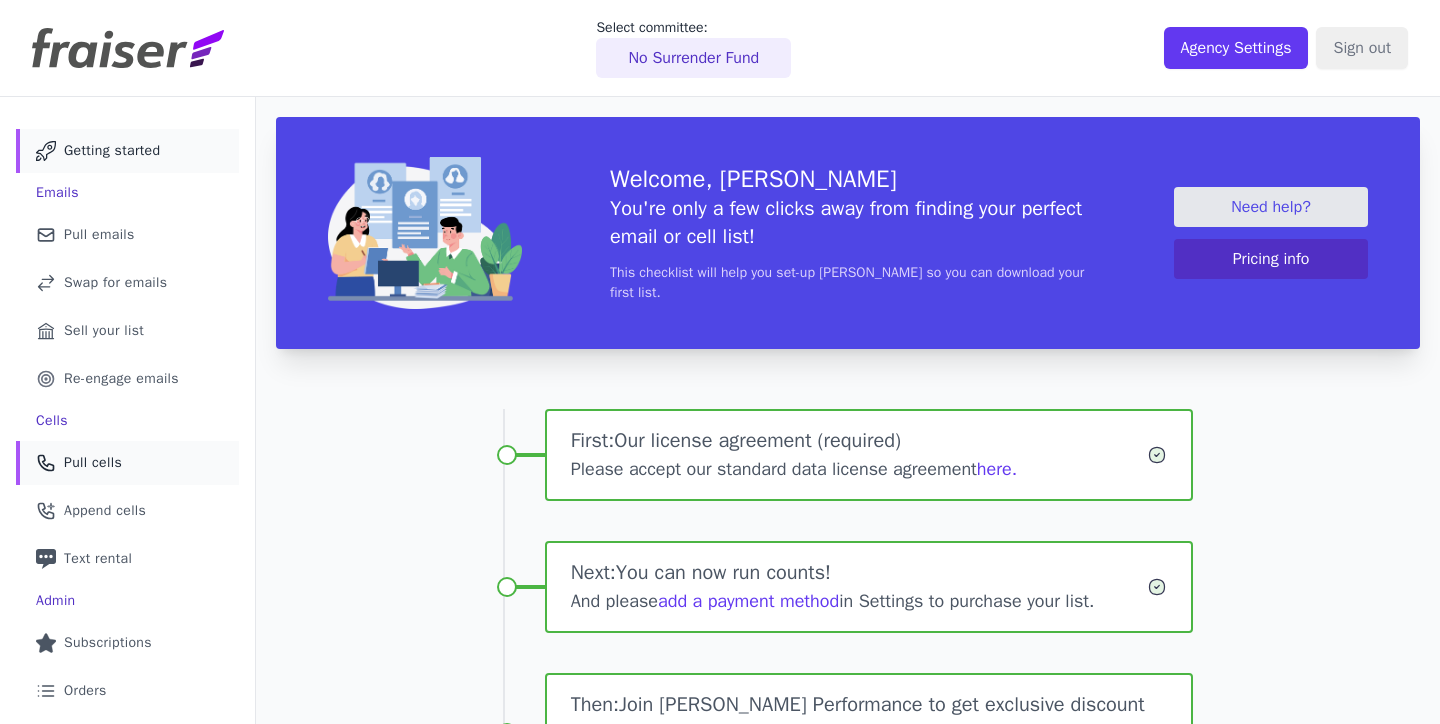 click on "Pull cells" at bounding box center (93, 463) 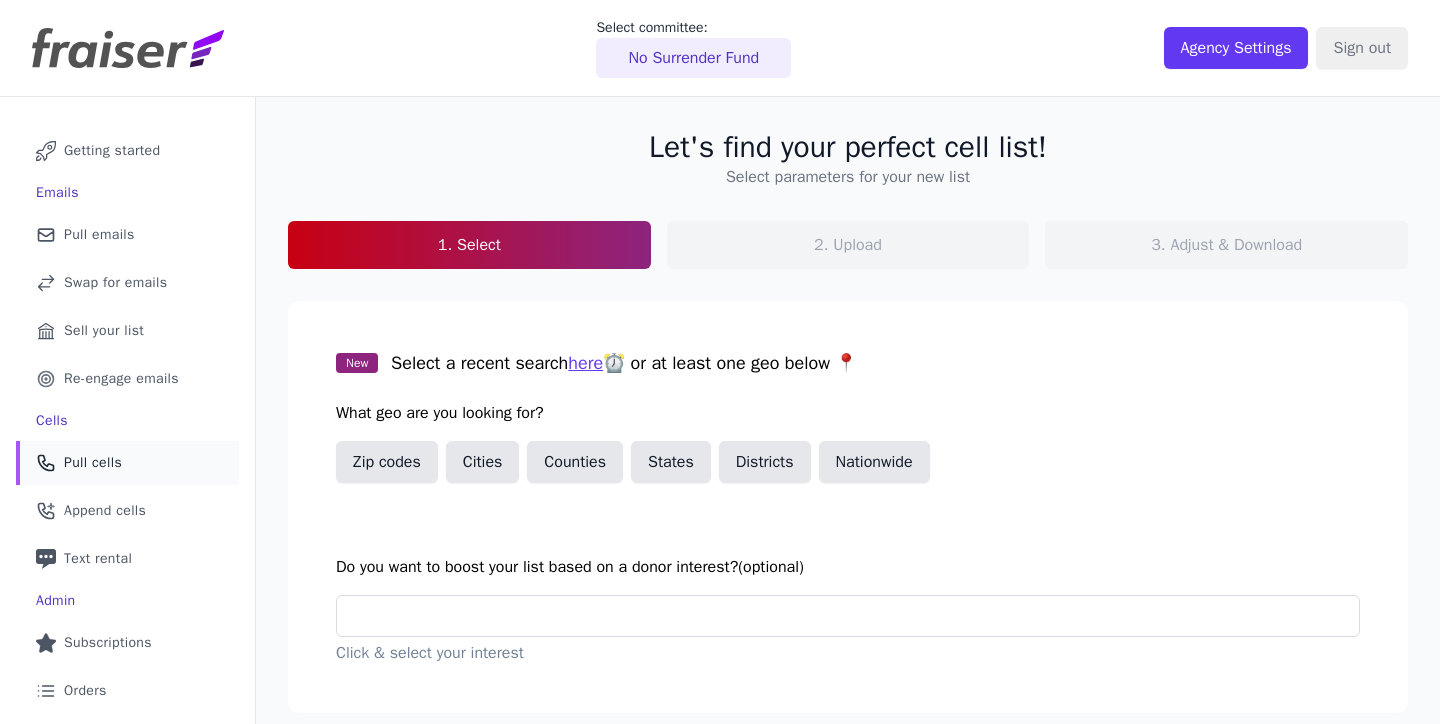 scroll, scrollTop: 0, scrollLeft: 0, axis: both 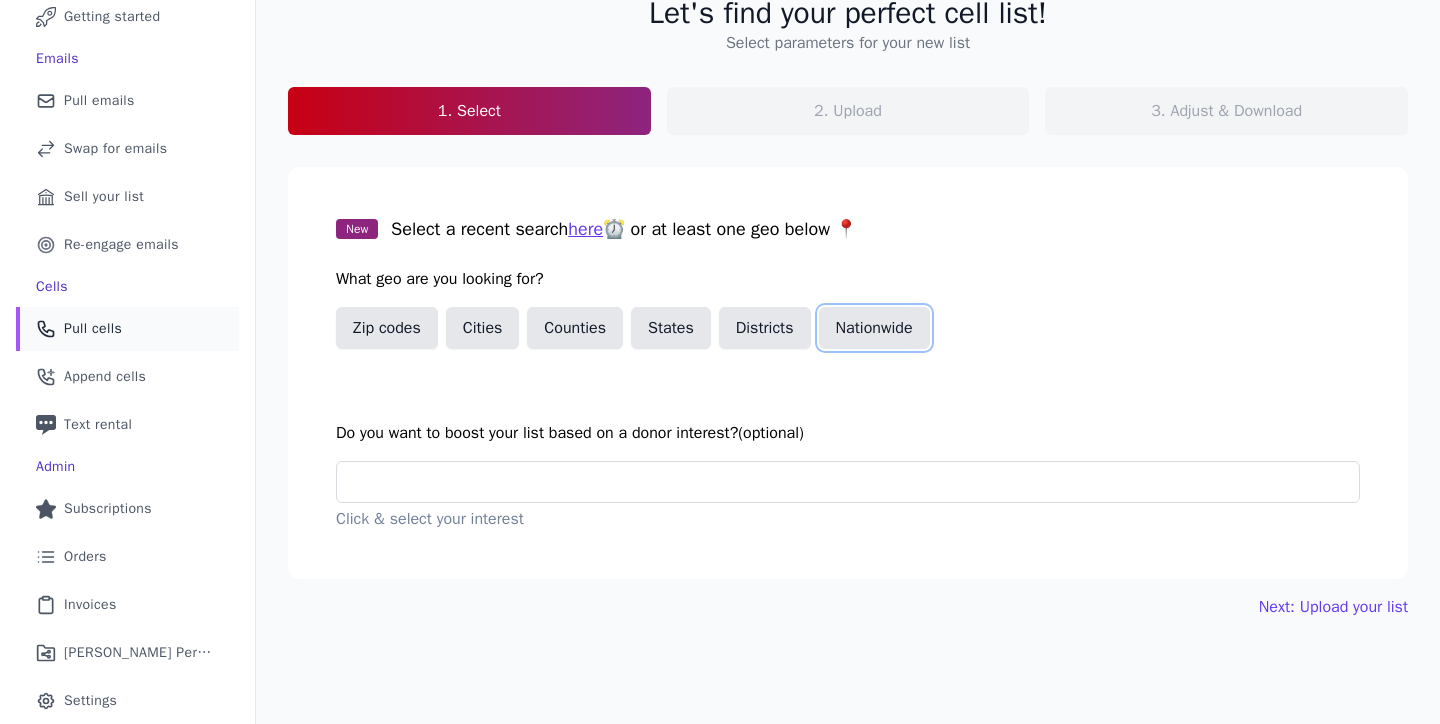 click on "Nationwide" at bounding box center (874, 328) 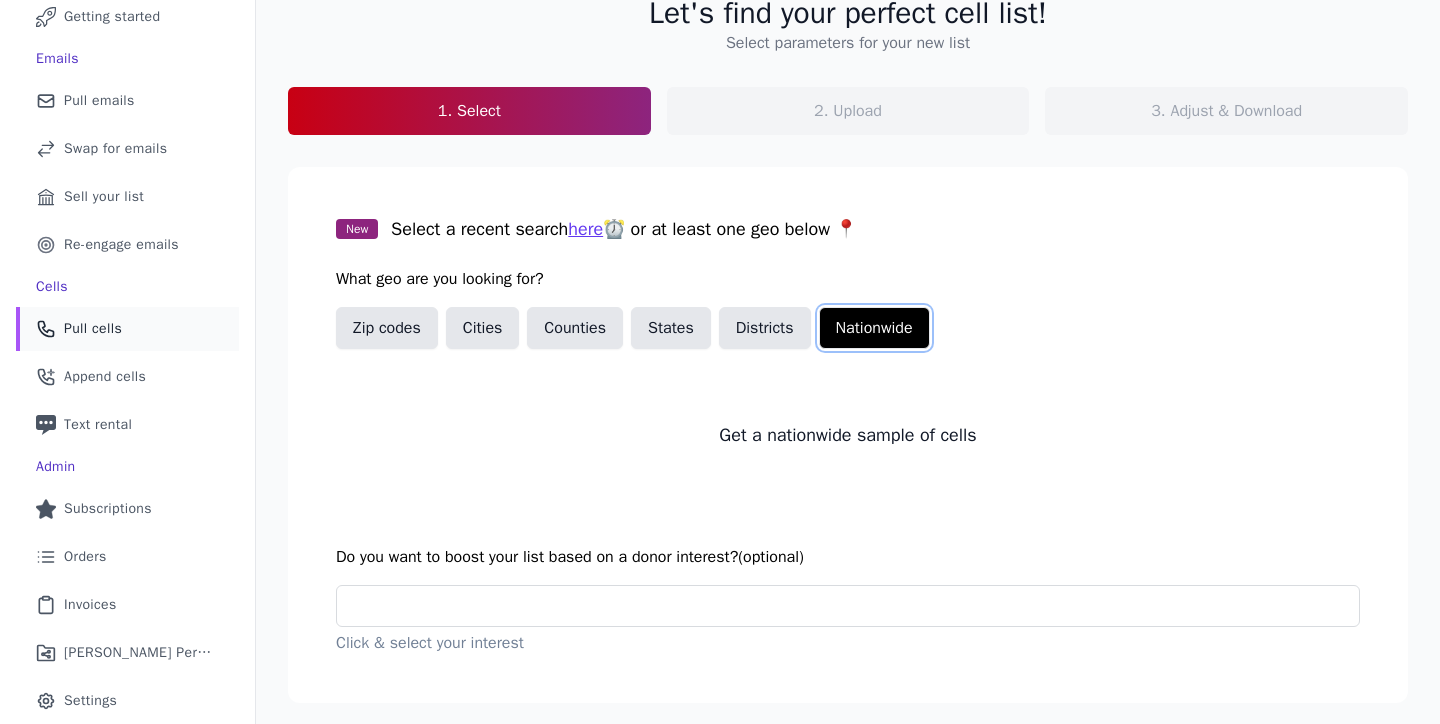 scroll, scrollTop: 185, scrollLeft: 0, axis: vertical 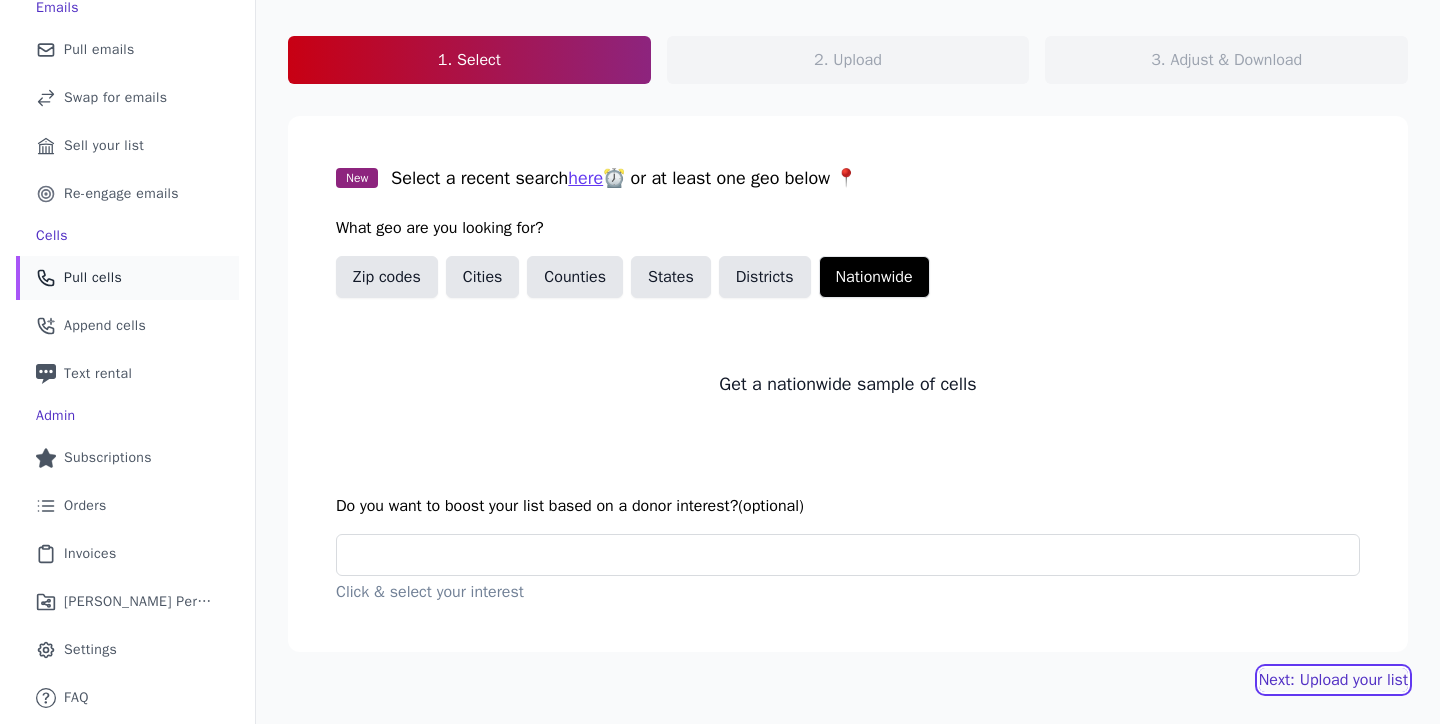 click on "Next: Upload your list" at bounding box center (1333, 680) 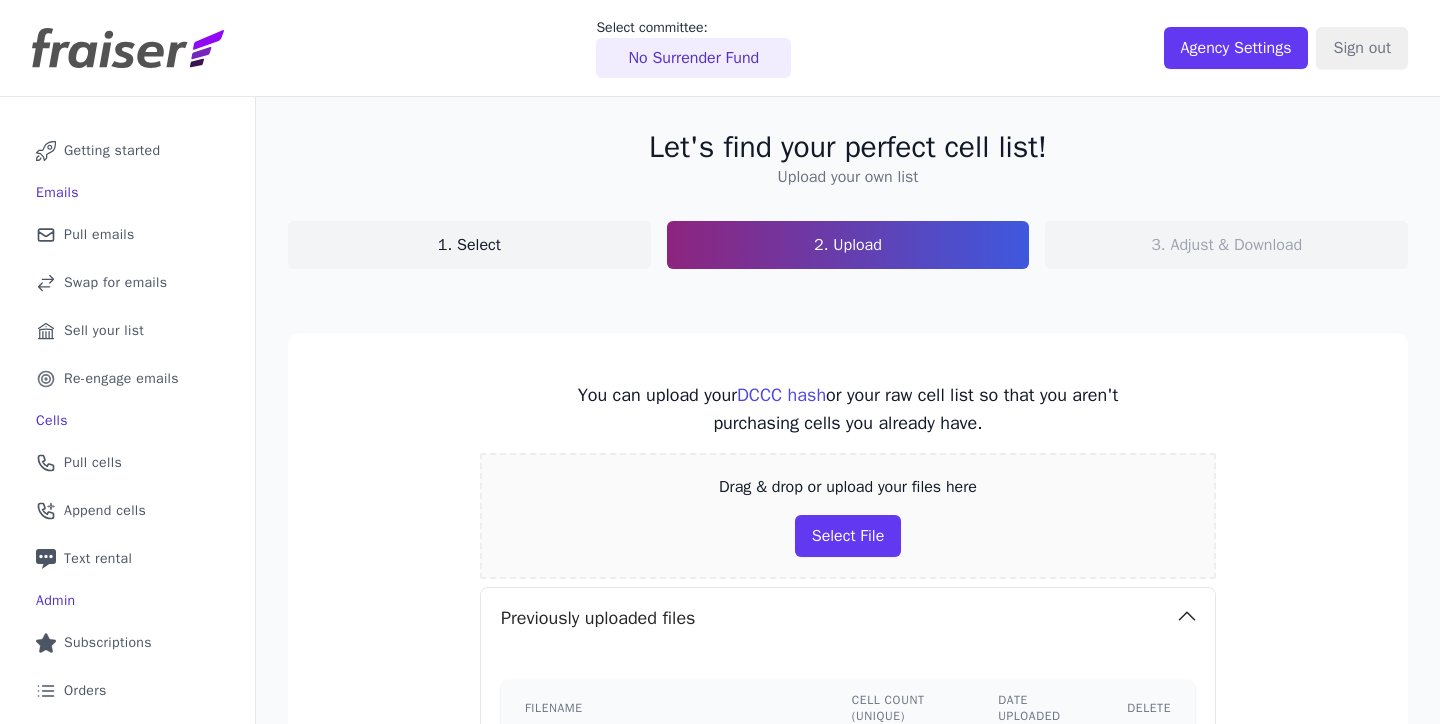 scroll, scrollTop: 0, scrollLeft: 0, axis: both 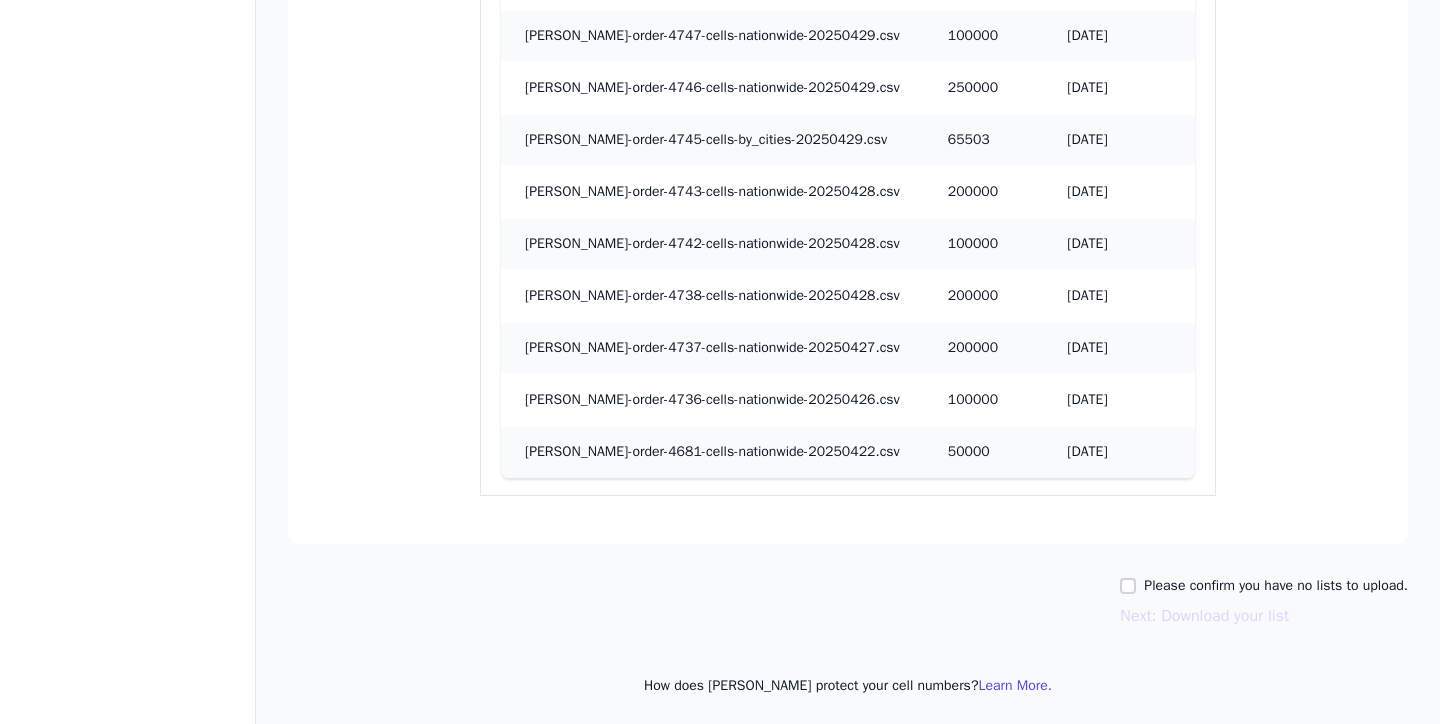 click on "Please confirm you have no lists to upload.   Next: Download your list" at bounding box center [1264, 602] 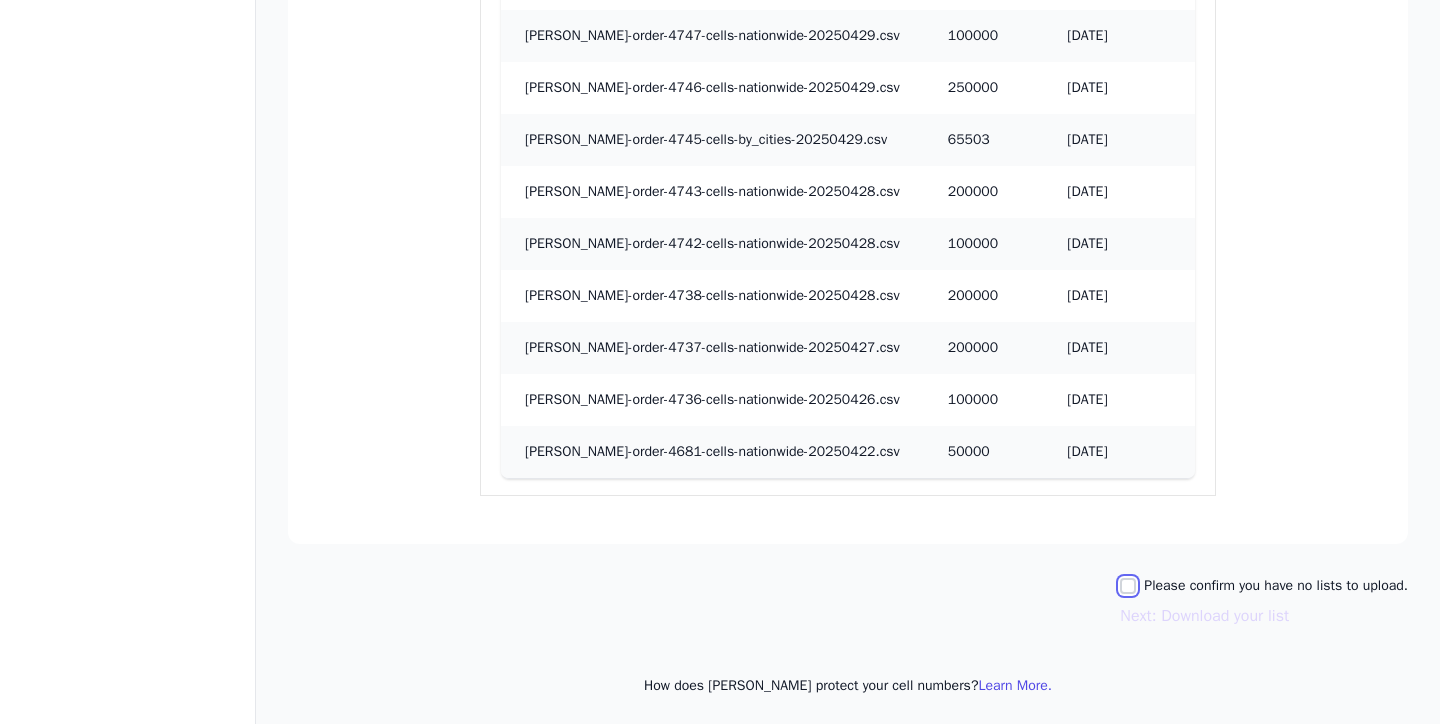 click on "Please confirm you have no lists to upload." at bounding box center [1128, 586] 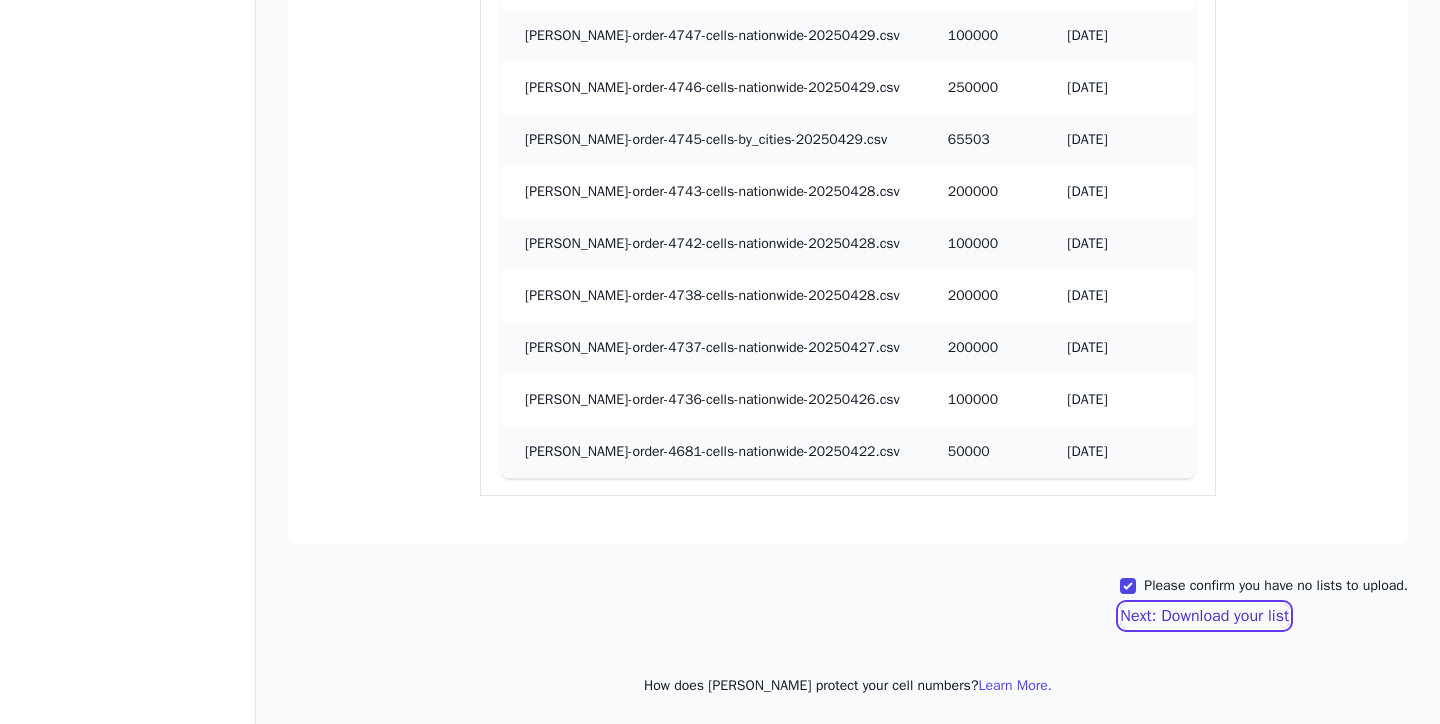 click on "Next: Download your list" at bounding box center [1204, 616] 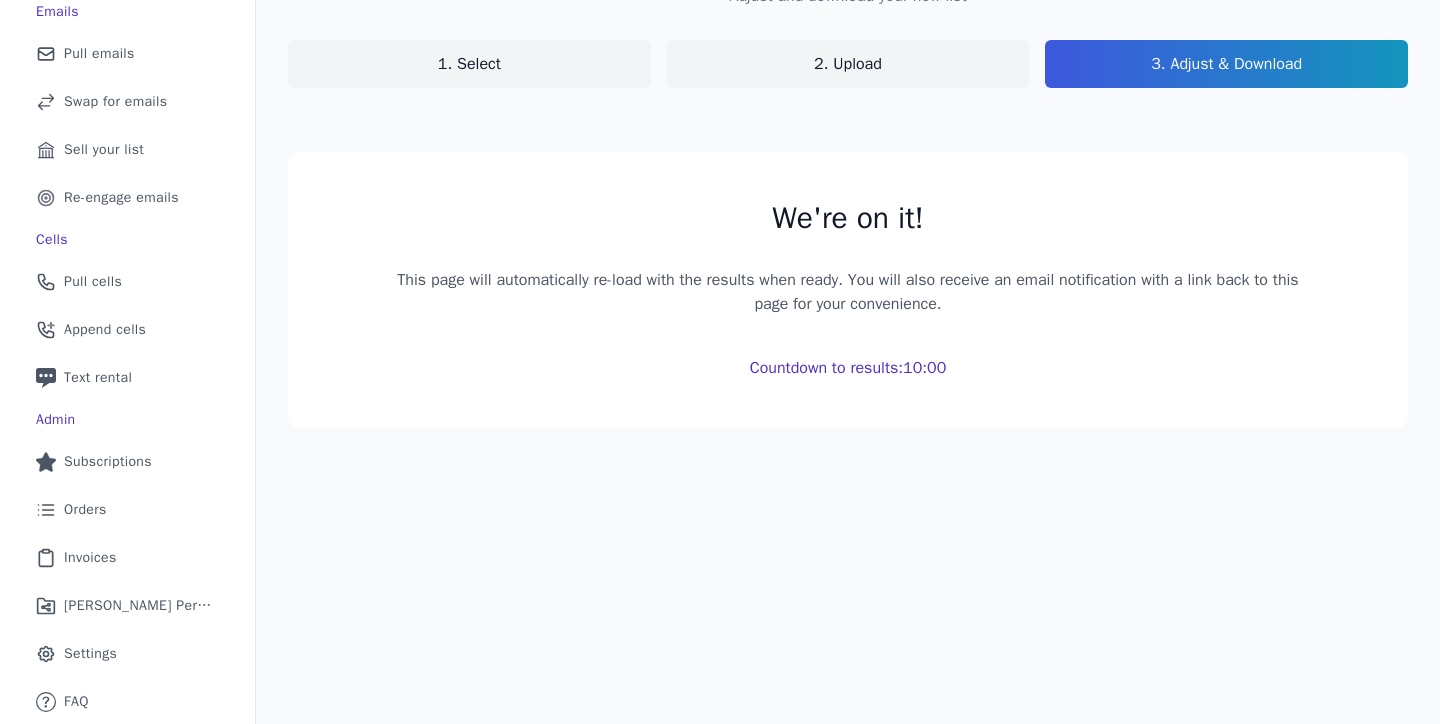 scroll, scrollTop: 181, scrollLeft: 0, axis: vertical 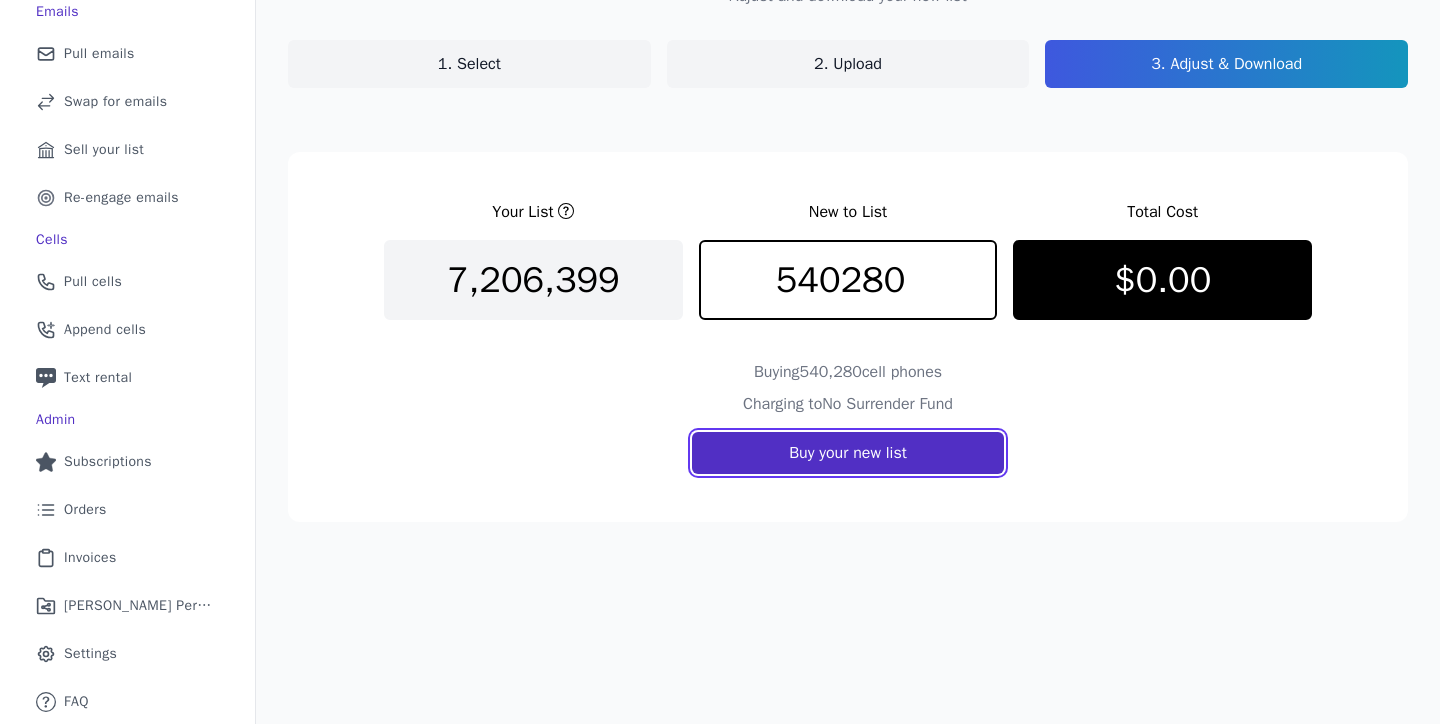 click on "Buy your new list" at bounding box center (848, 453) 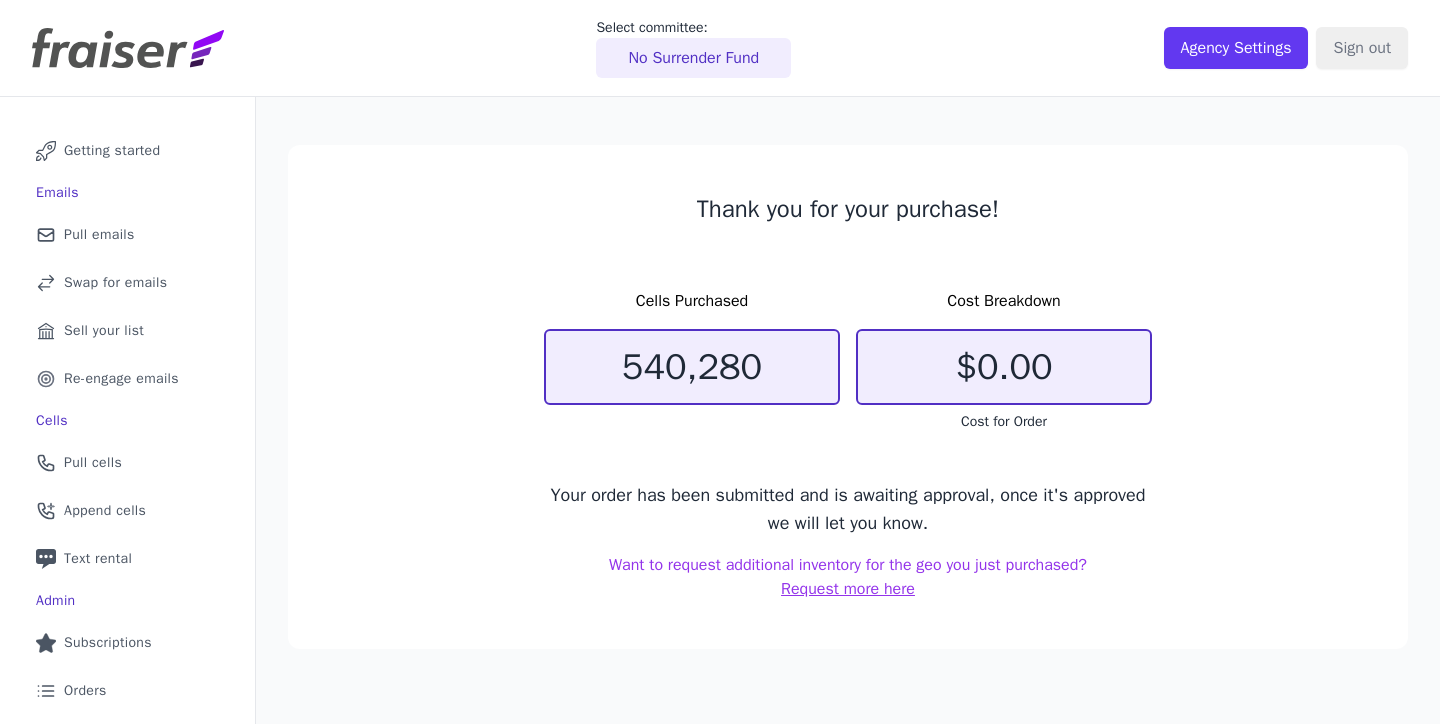 scroll, scrollTop: 0, scrollLeft: 0, axis: both 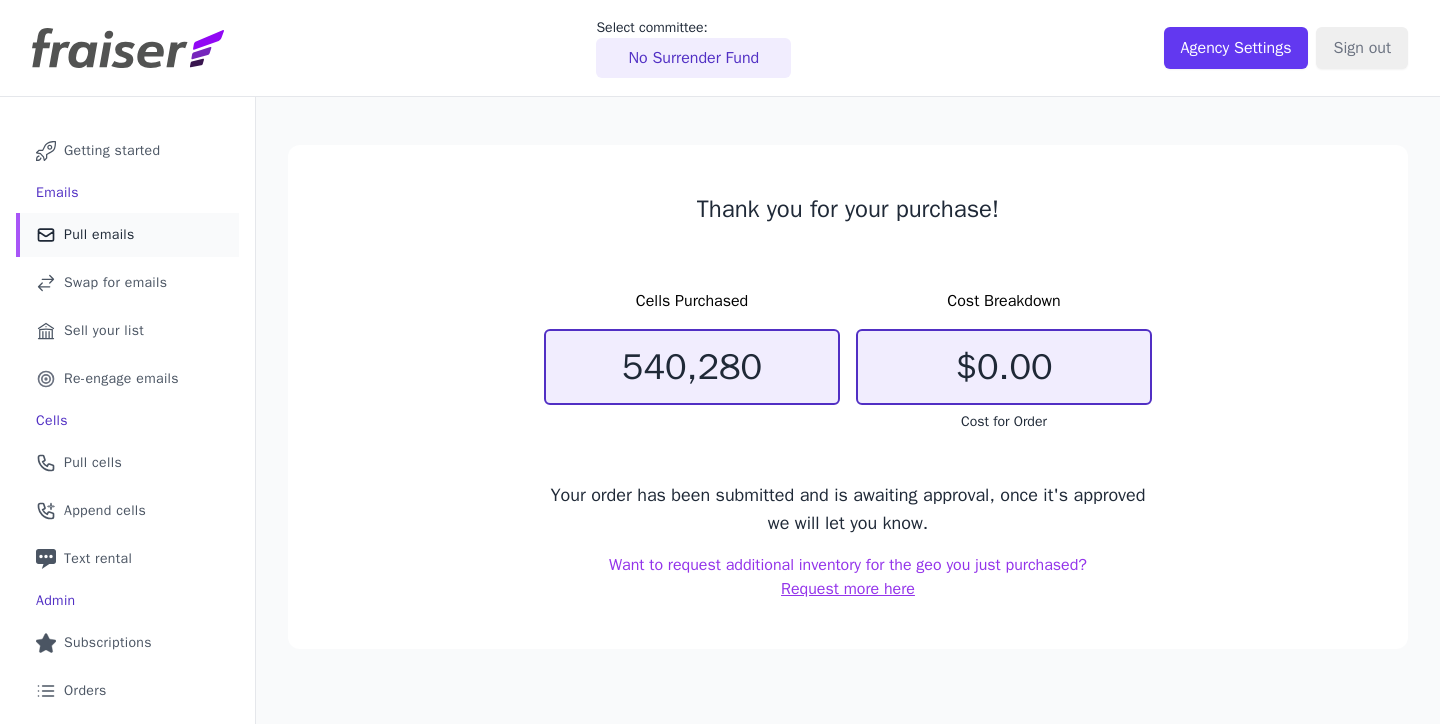 click on "Mail Icon Outline of a mail envelope
Pull emails" at bounding box center (127, 235) 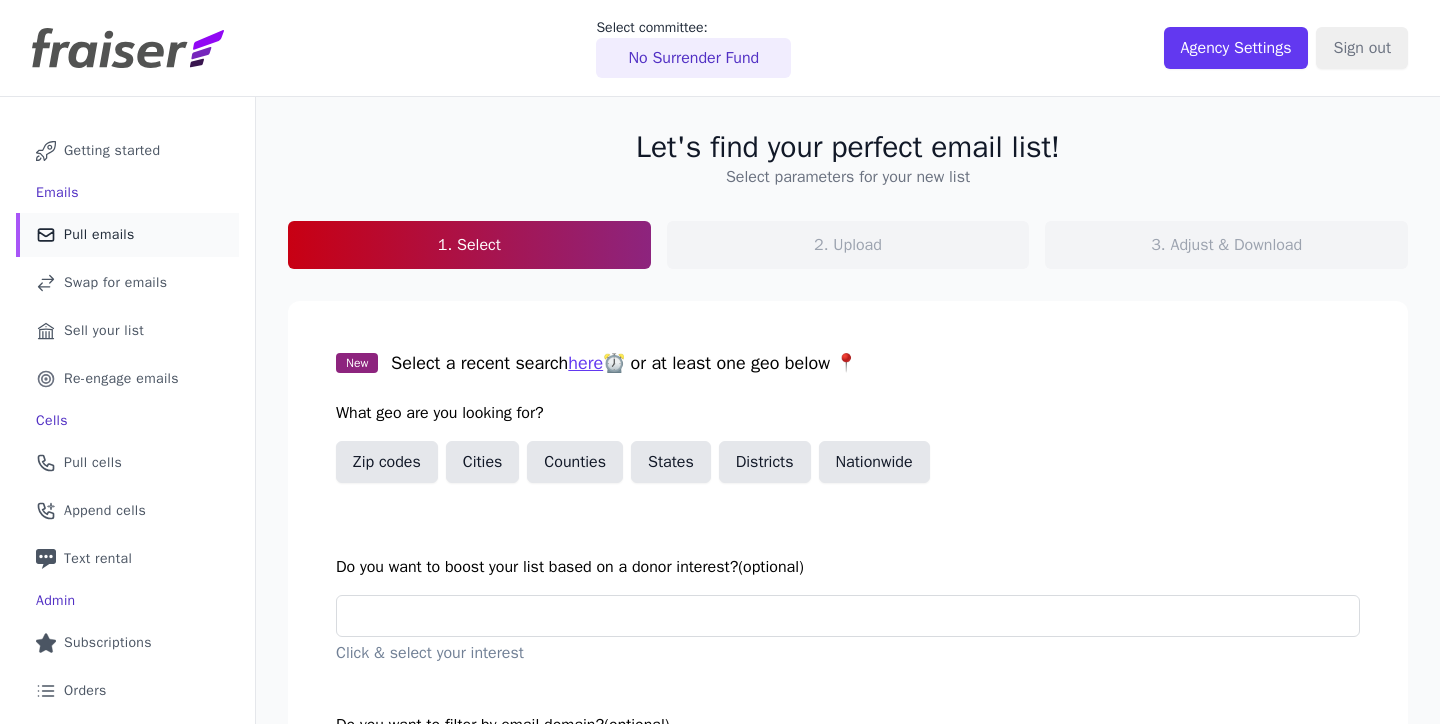scroll, scrollTop: 0, scrollLeft: 0, axis: both 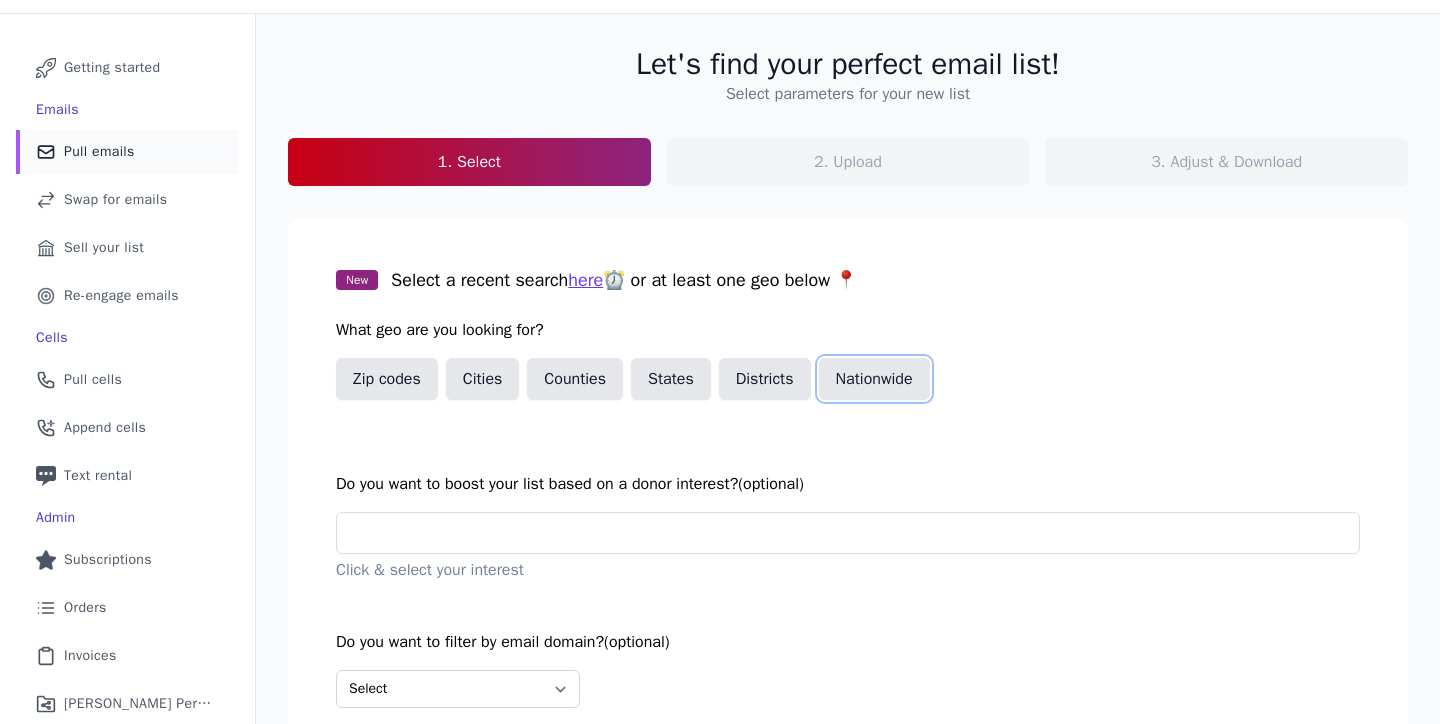 click on "Nationwide" at bounding box center (874, 379) 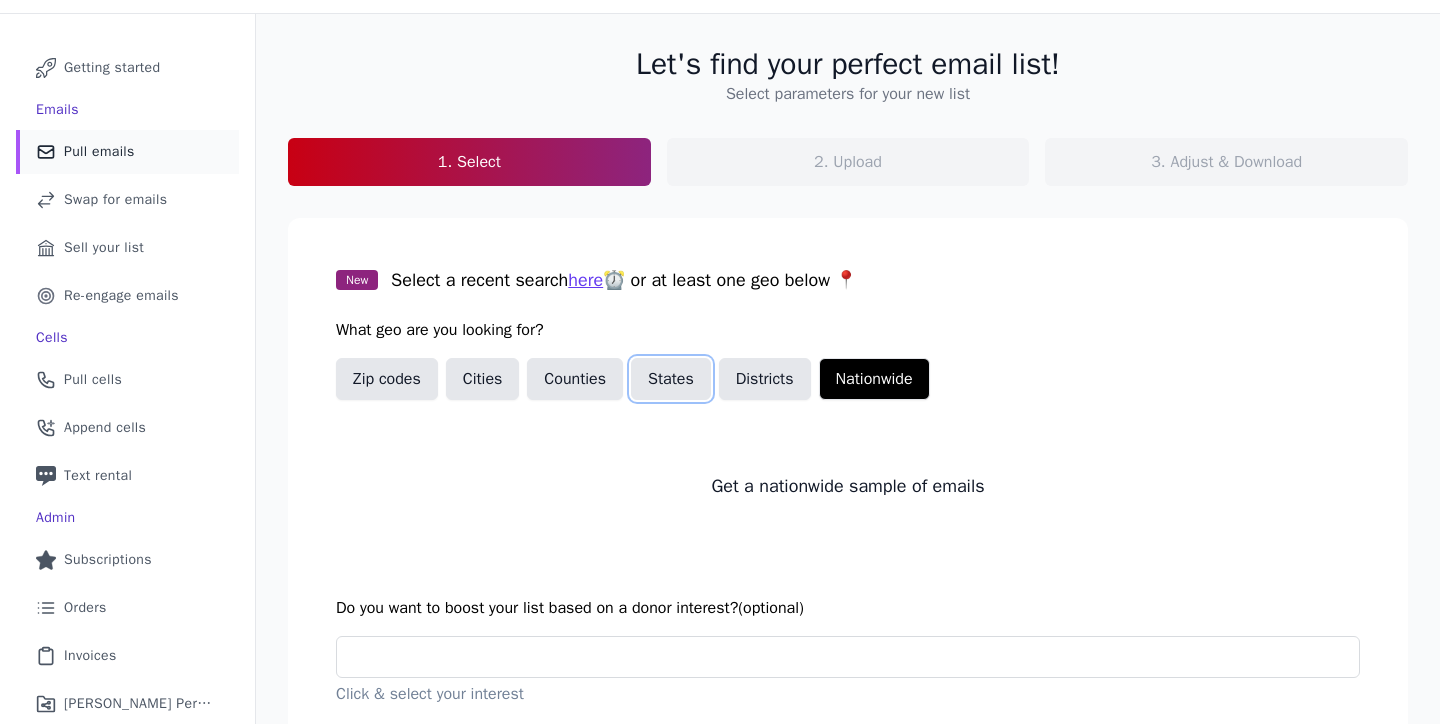 click on "States" at bounding box center [671, 379] 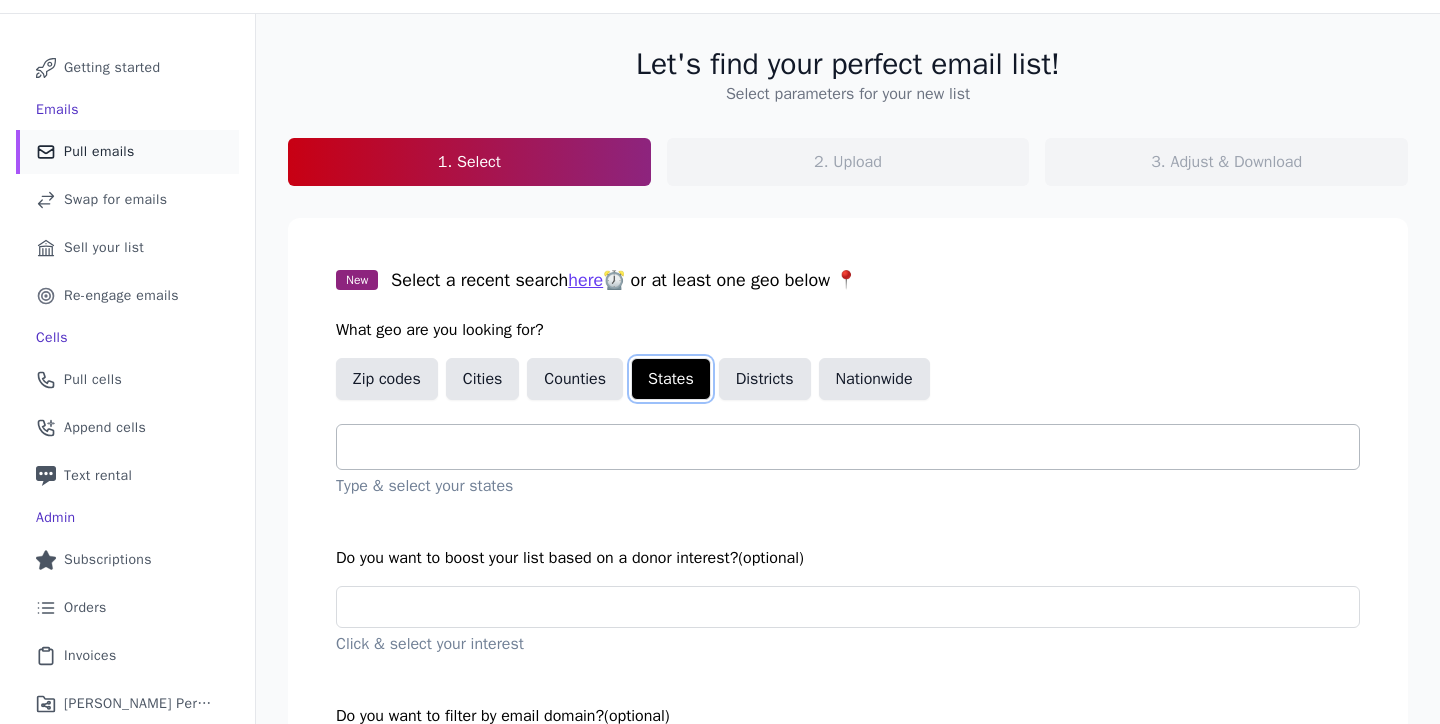scroll, scrollTop: 277, scrollLeft: 0, axis: vertical 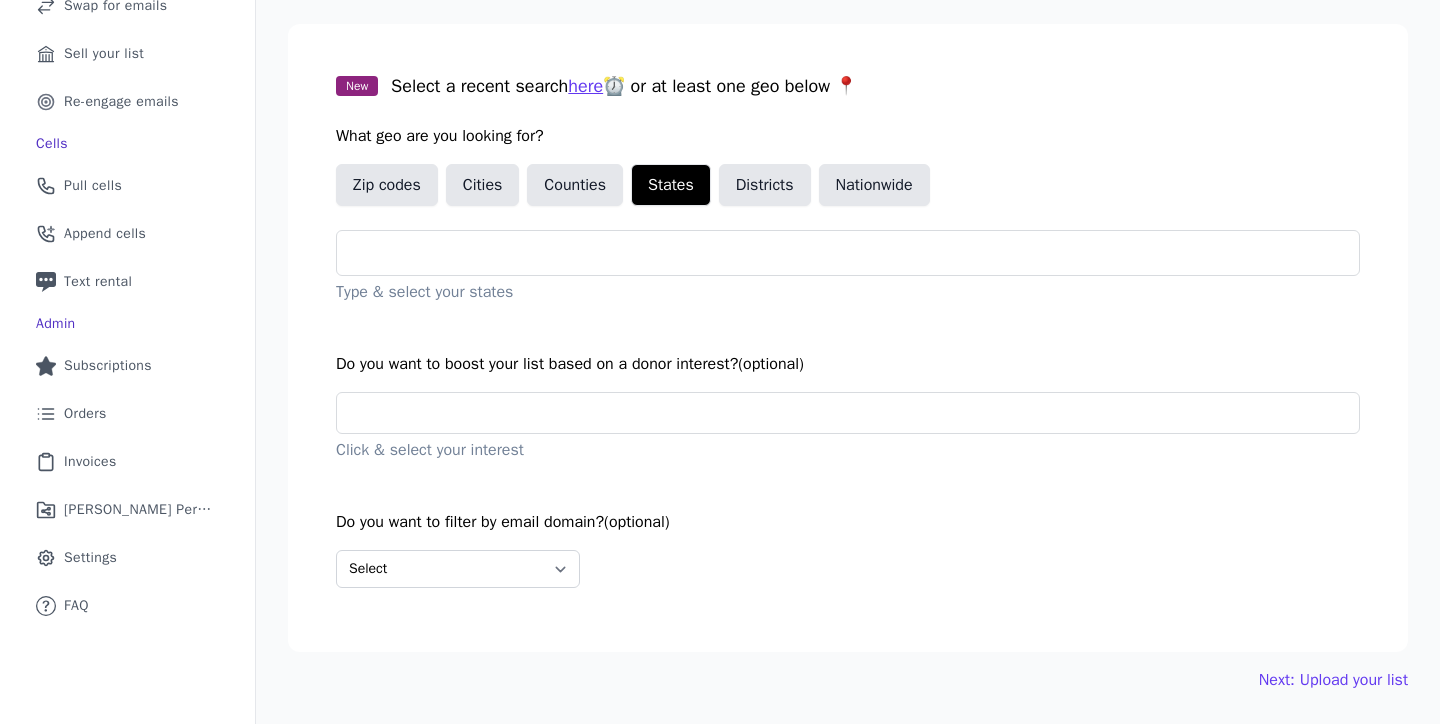 click on "Type & select your states" 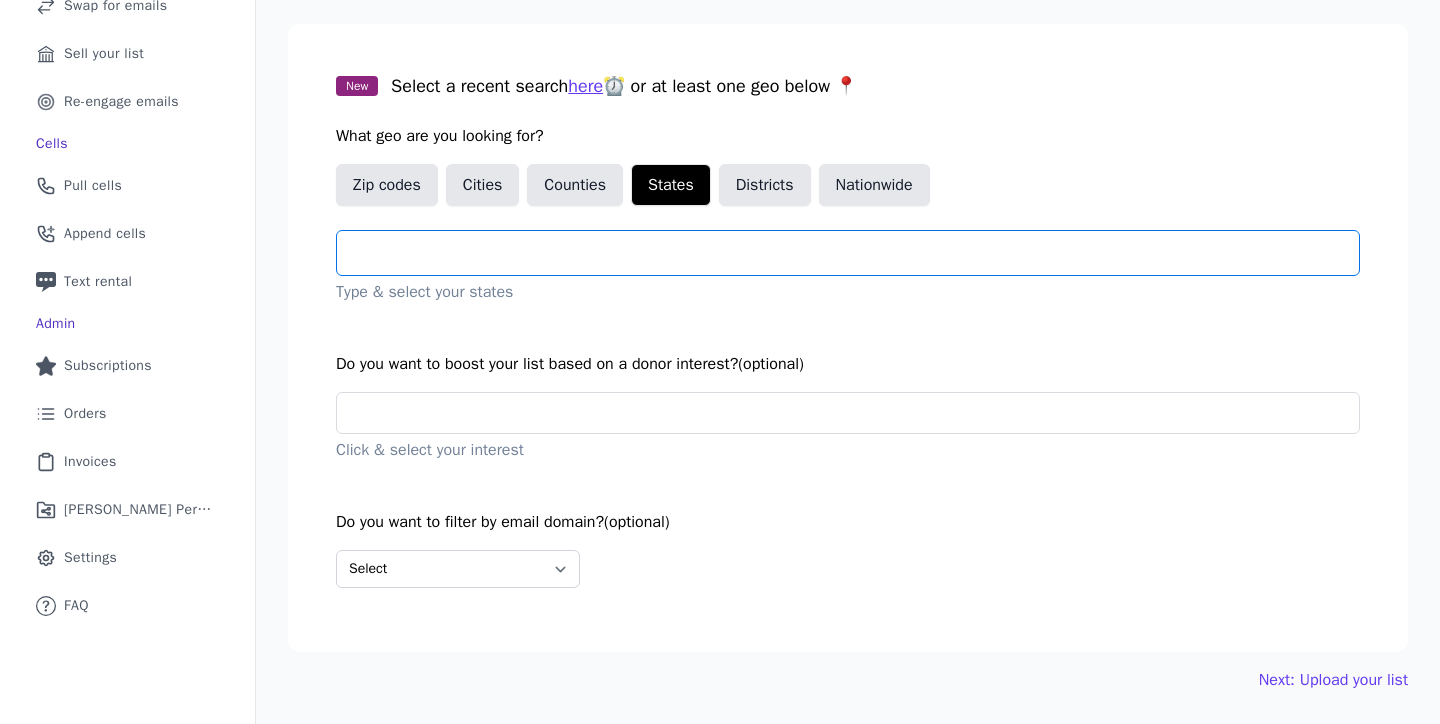 click at bounding box center [856, 253] 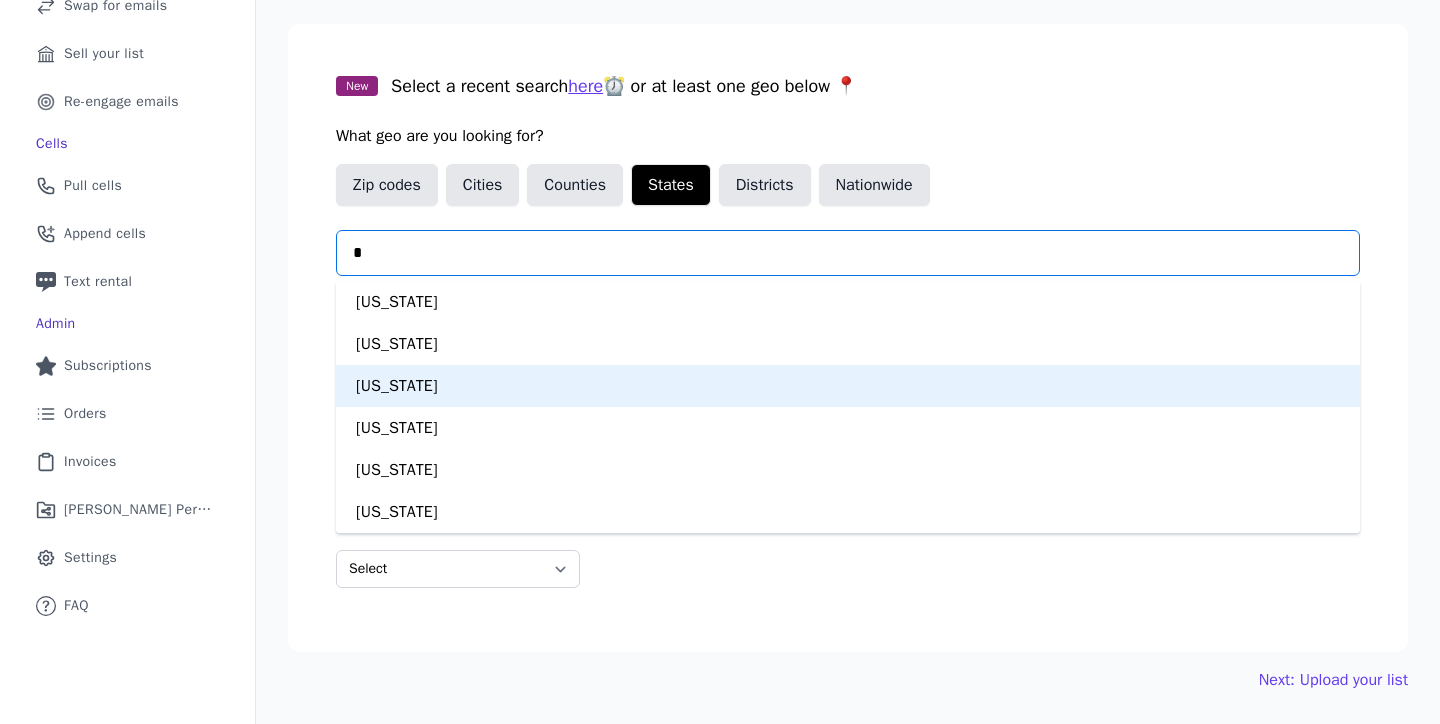 type on "**" 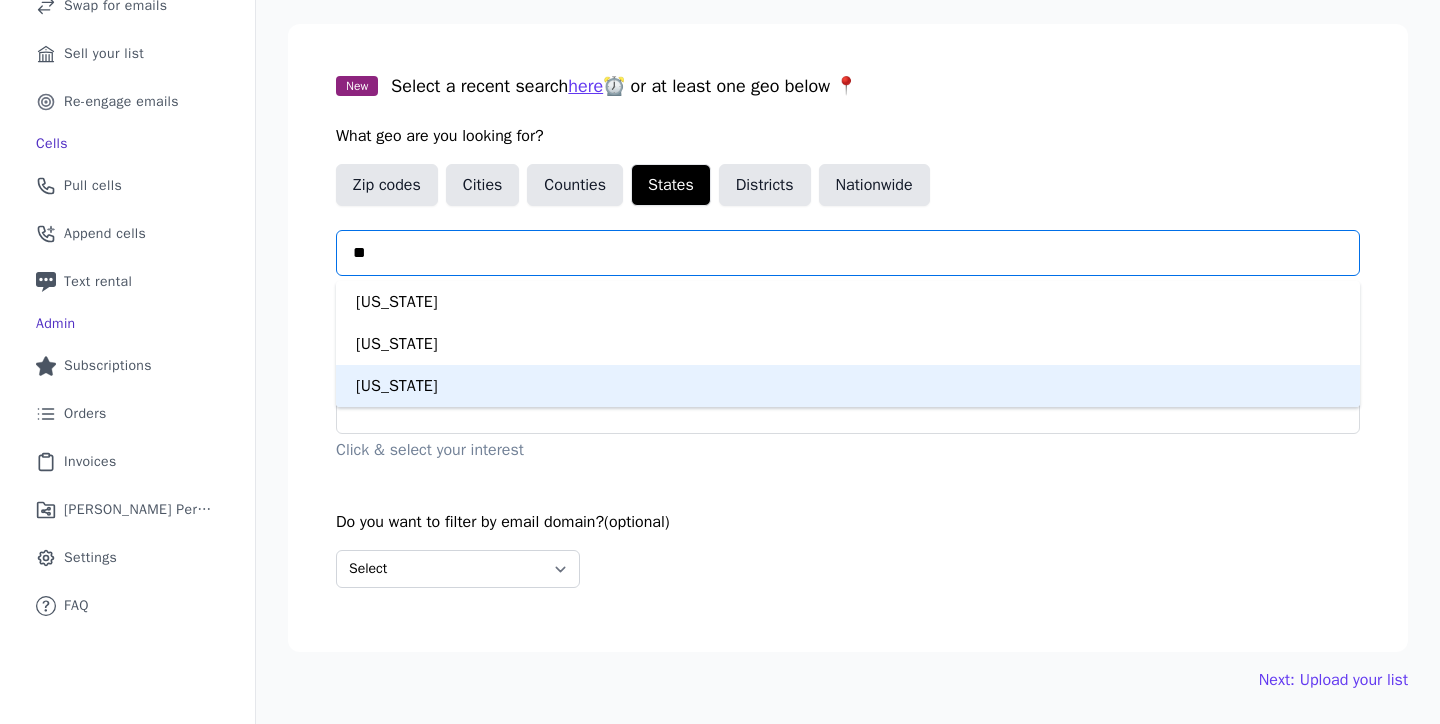 click on "Texas" at bounding box center (848, 386) 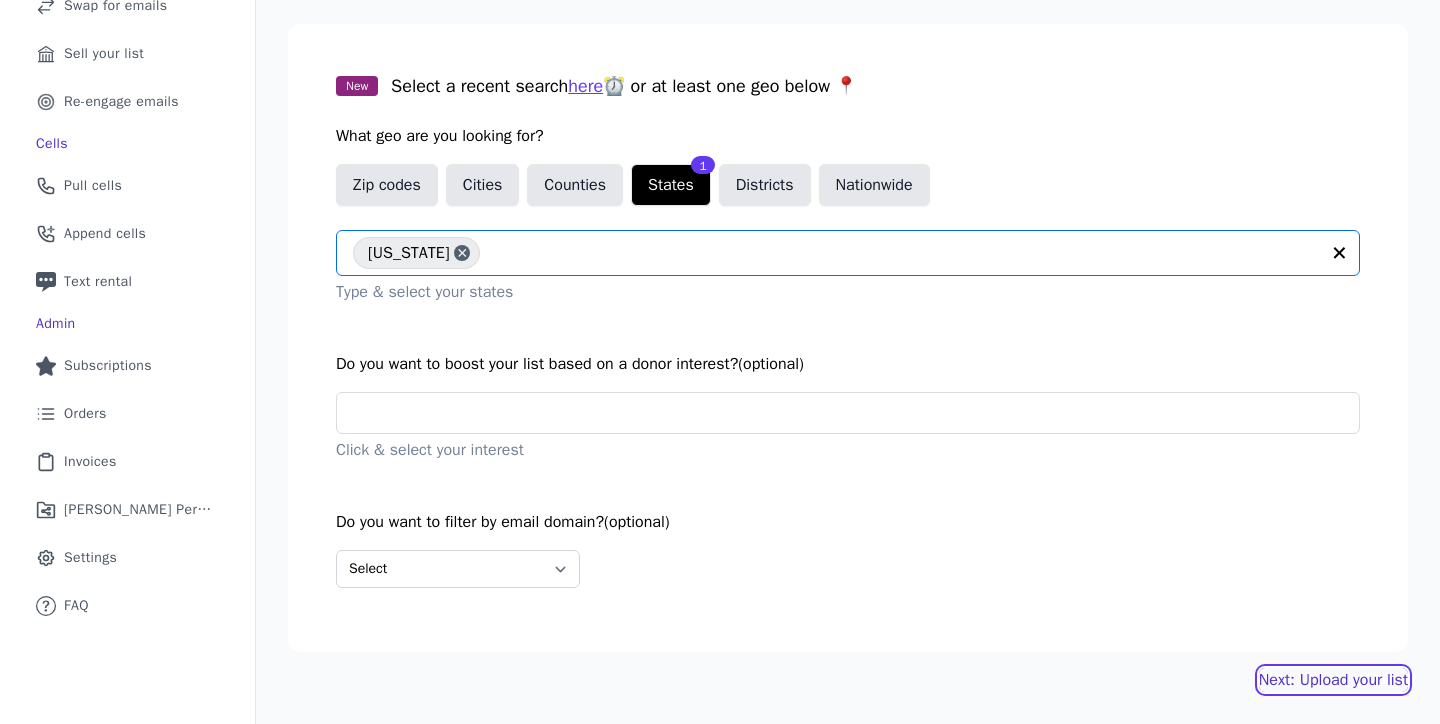 click on "Next: Upload your list" at bounding box center [1333, 680] 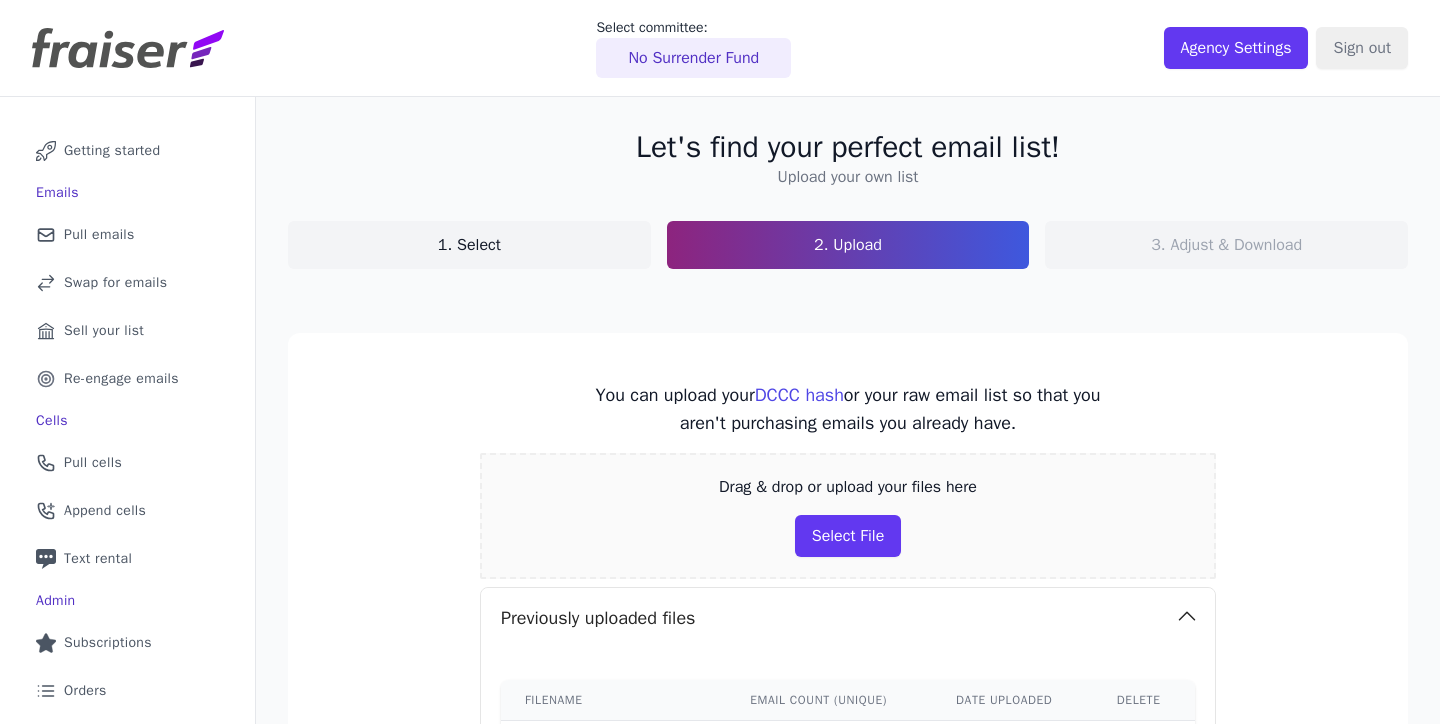 scroll, scrollTop: 0, scrollLeft: 0, axis: both 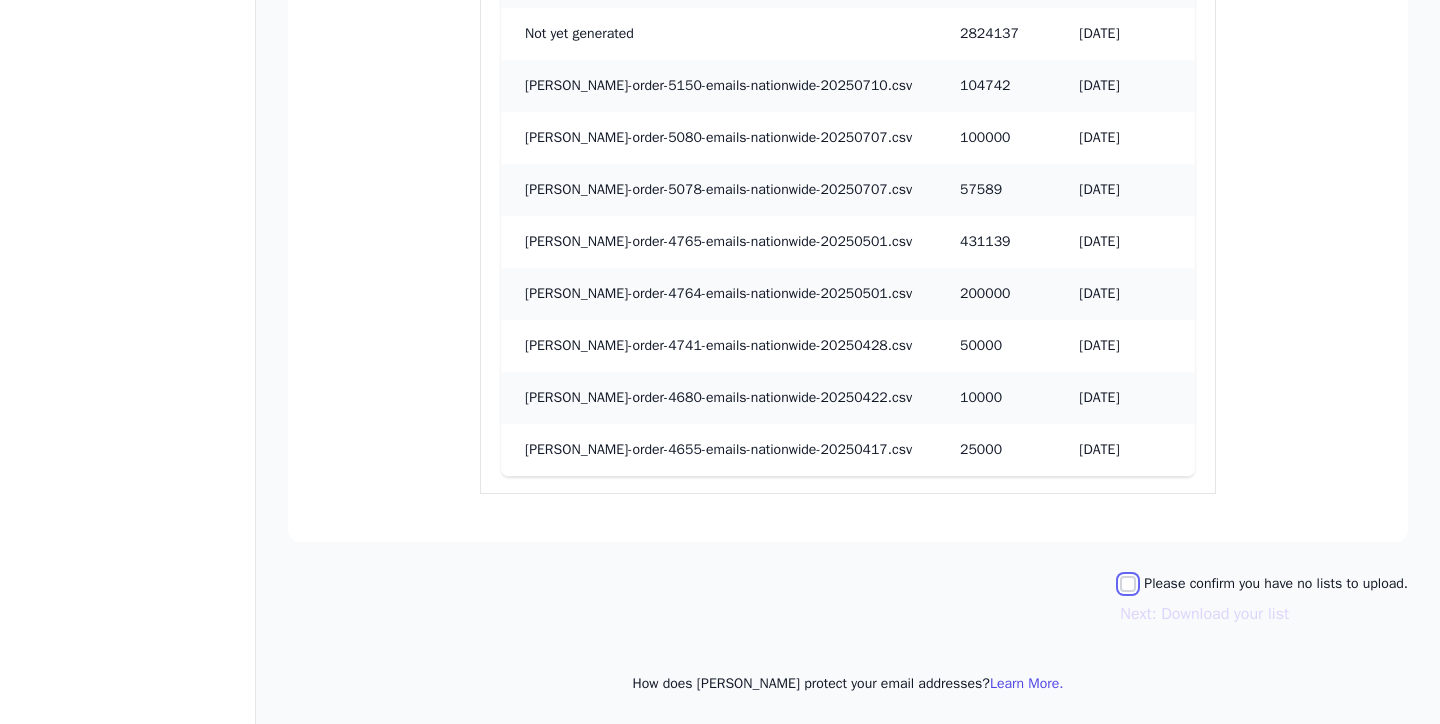 click on "Please confirm you have no lists to upload." at bounding box center [1128, 584] 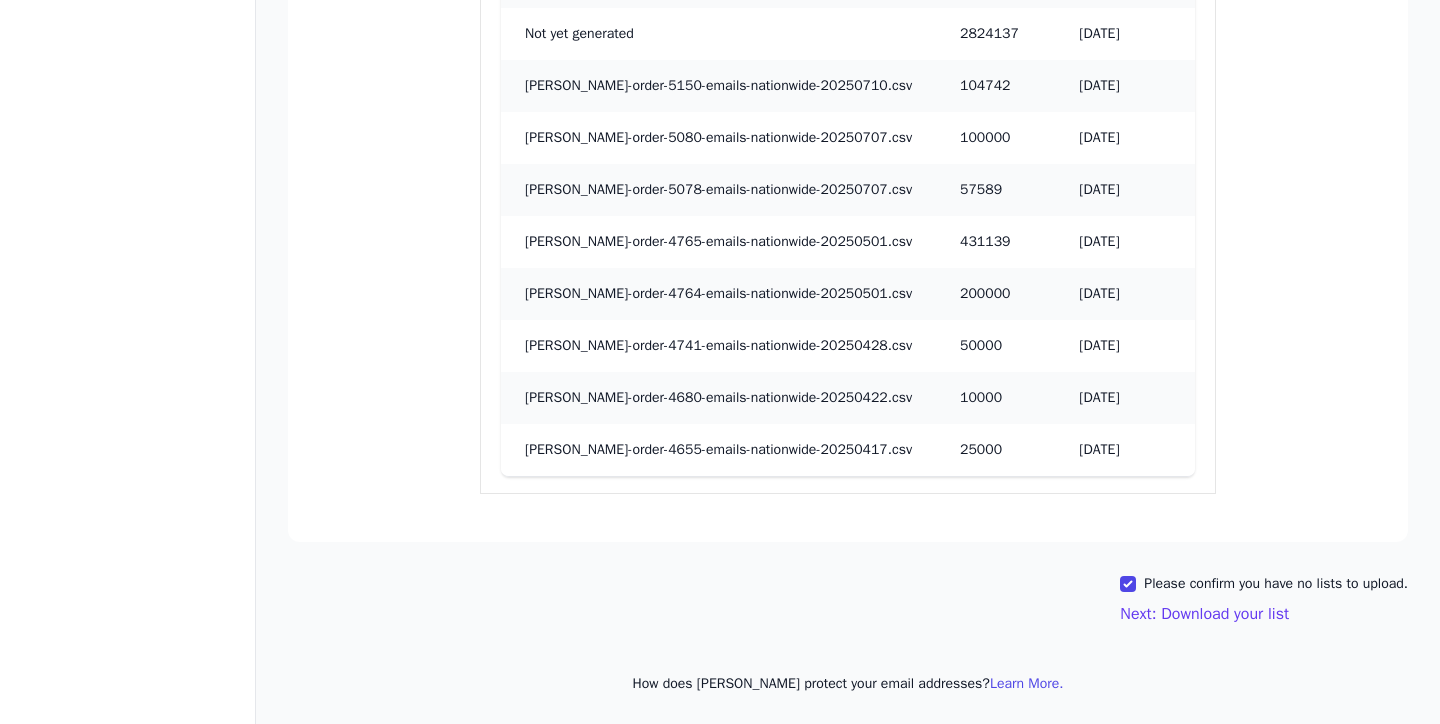 click on "Let's find your perfect email list!   Upload your own list   1. Select   2. Upload   3. Adjust & Download       You can upload your  DCCC hash
or your raw email list so that you aren't purchasing emails you already have.   Drag & drop or upload your files here
Select File     Previously uploaded files        Filename   Email count (unique)   Date uploaded   Delete     250416_NSF_Emails.csv   435245   [DATE]       250416_NSF_Emails.csv   435245   [DATE]         Previously purchased files      Filename   Email count   Date purchased     [PERSON_NAME]-order-5171-emails-by_states-20250715.csv   100000   [DATE]       [PERSON_NAME]-order-5168-emails-nationwide-20250715.csv   12253   [DATE]       Not yet generated   2824137   [DATE]       [PERSON_NAME]-order-5150-emails-nationwide-20250710.csv   104742   [DATE]       [PERSON_NAME]-order-5080-emails-nationwide-20250707.csv   100000   [DATE]       [PERSON_NAME]-order-5078-emails-nationwide-20250707.csv   57589   [DATE]         431139   [DATE]" at bounding box center (848, -143) 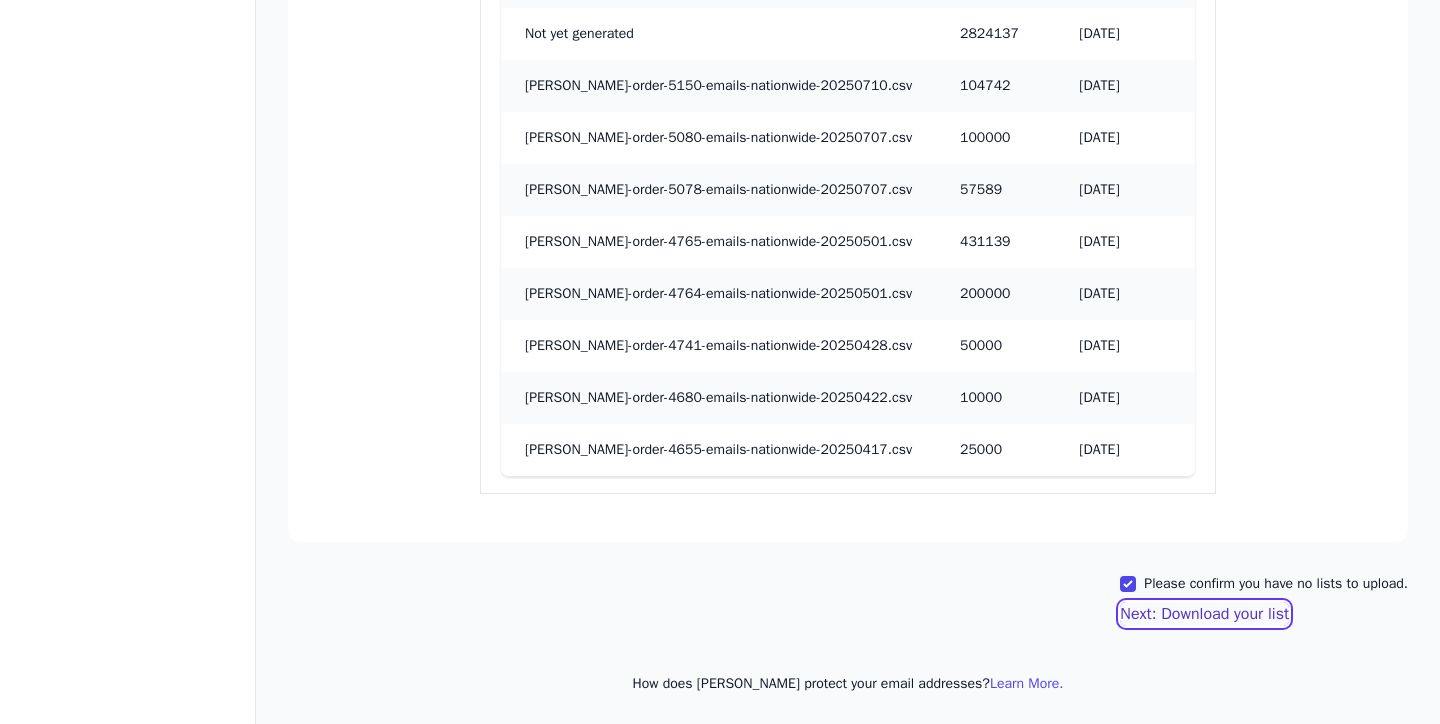 click on "Next: Download your list" at bounding box center [1204, 614] 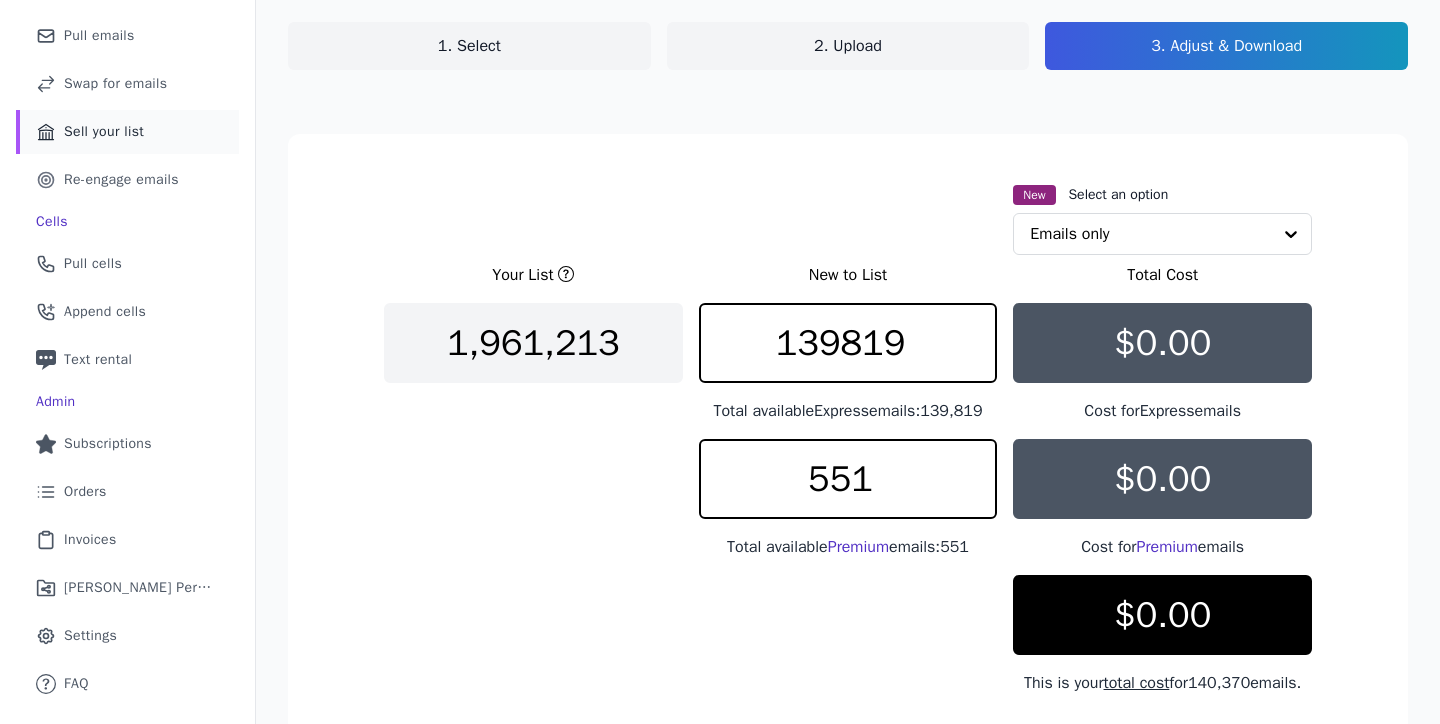 scroll, scrollTop: 0, scrollLeft: 0, axis: both 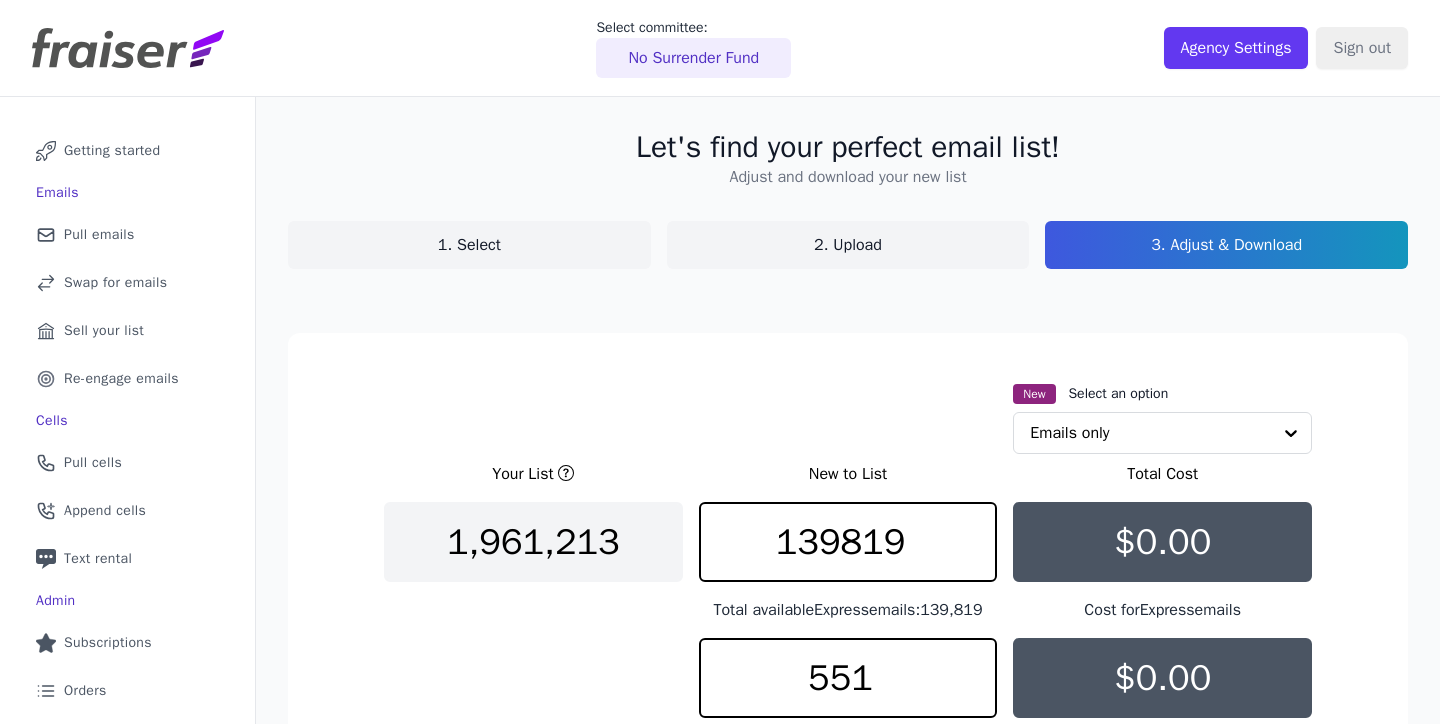 click on "1. Select" at bounding box center (469, 245) 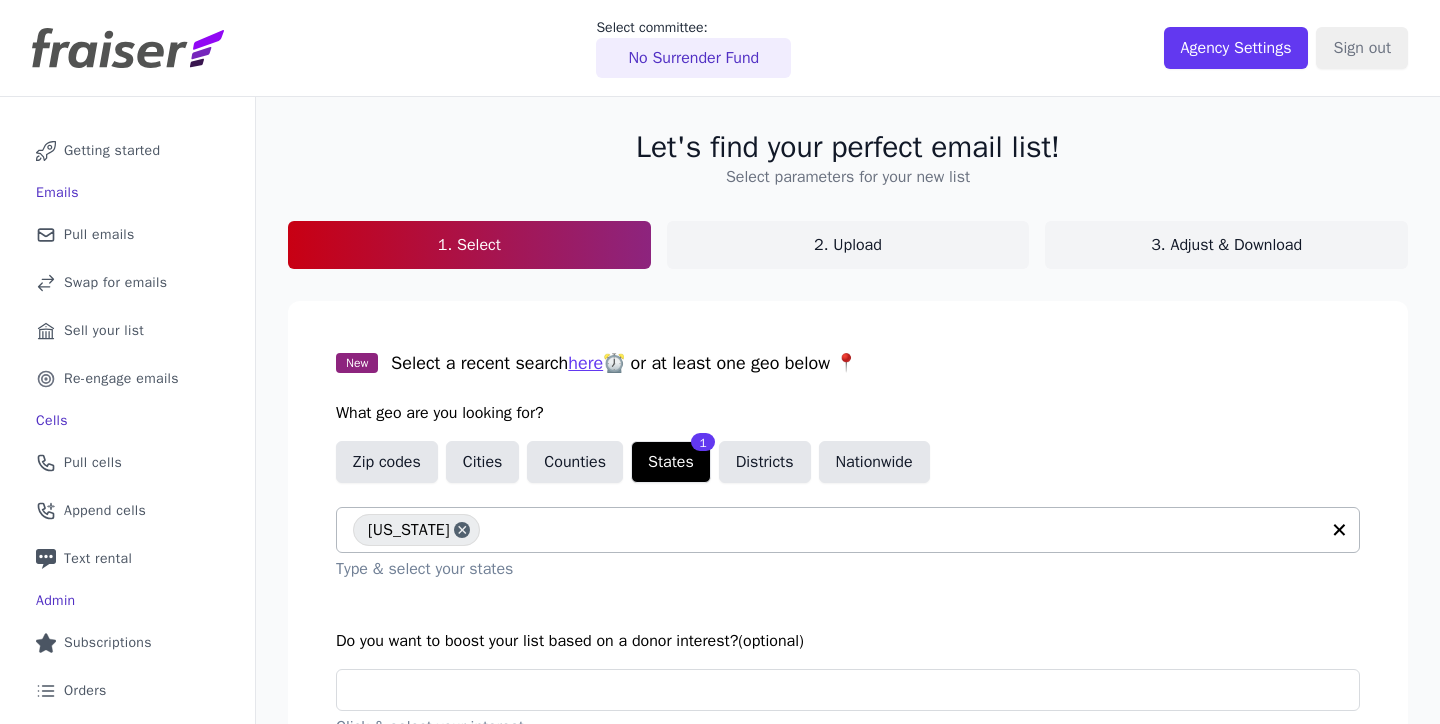 click 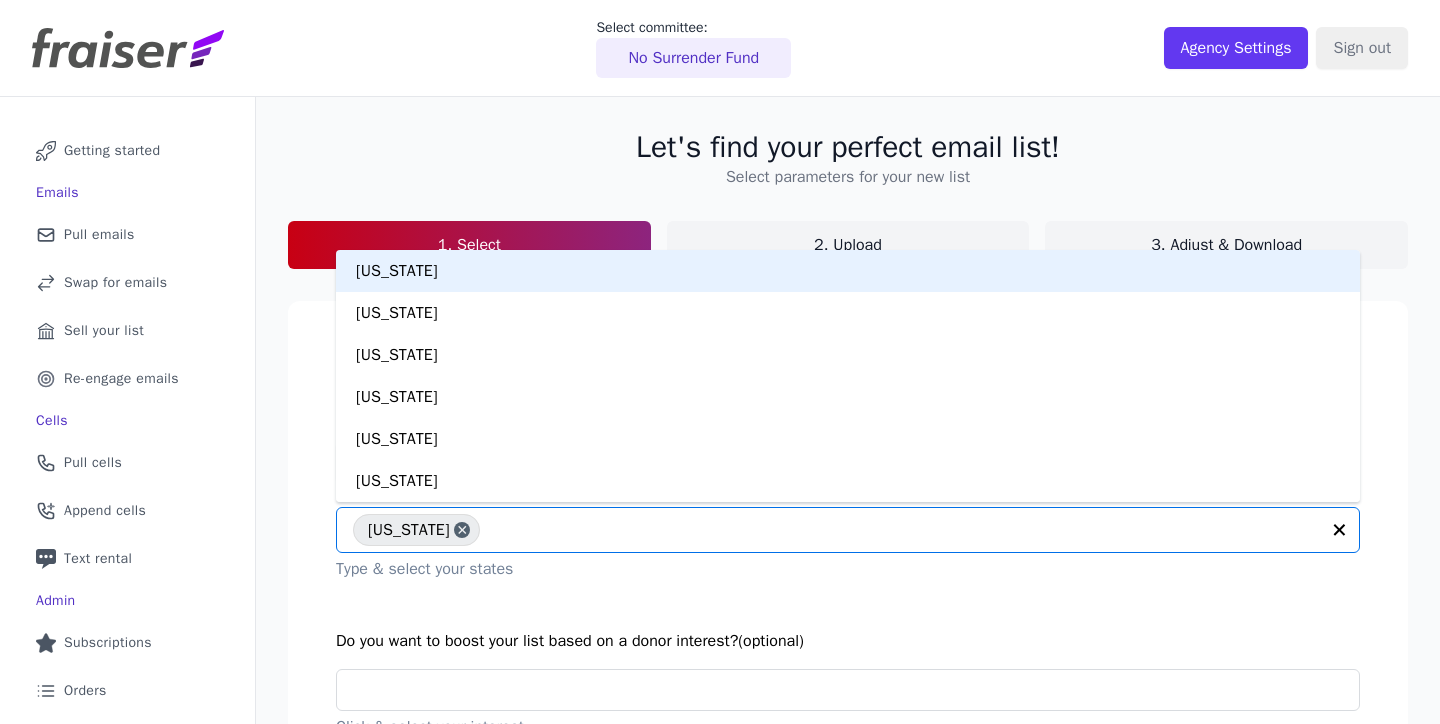 type on "*" 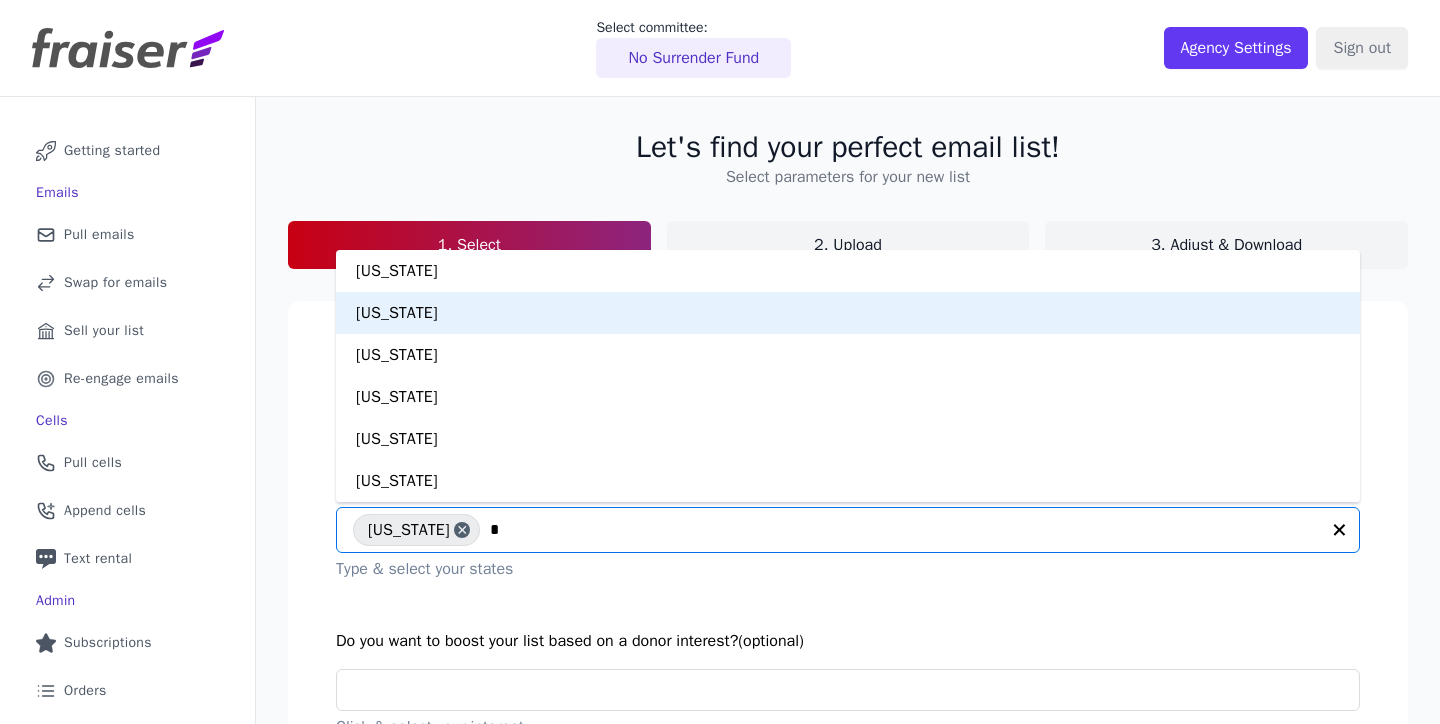 click on "[US_STATE]" at bounding box center [848, 313] 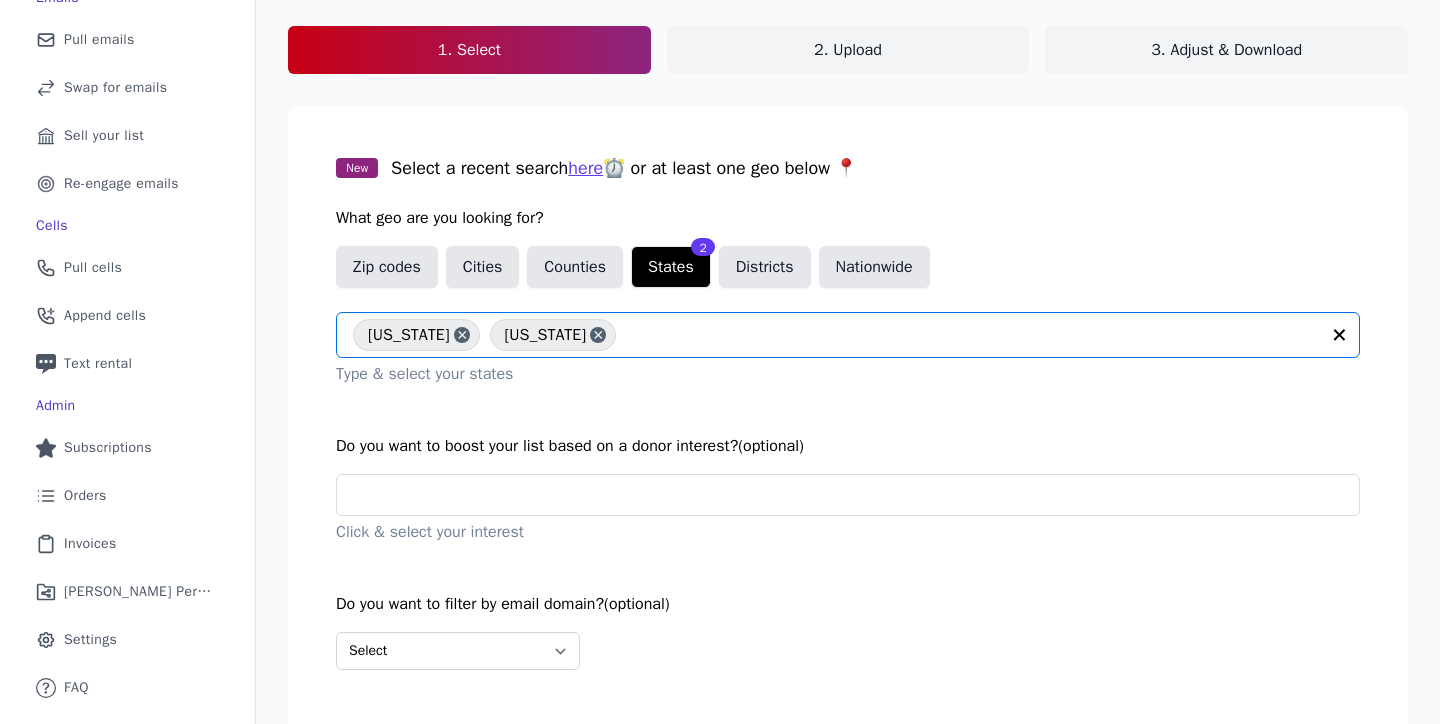 scroll, scrollTop: 277, scrollLeft: 0, axis: vertical 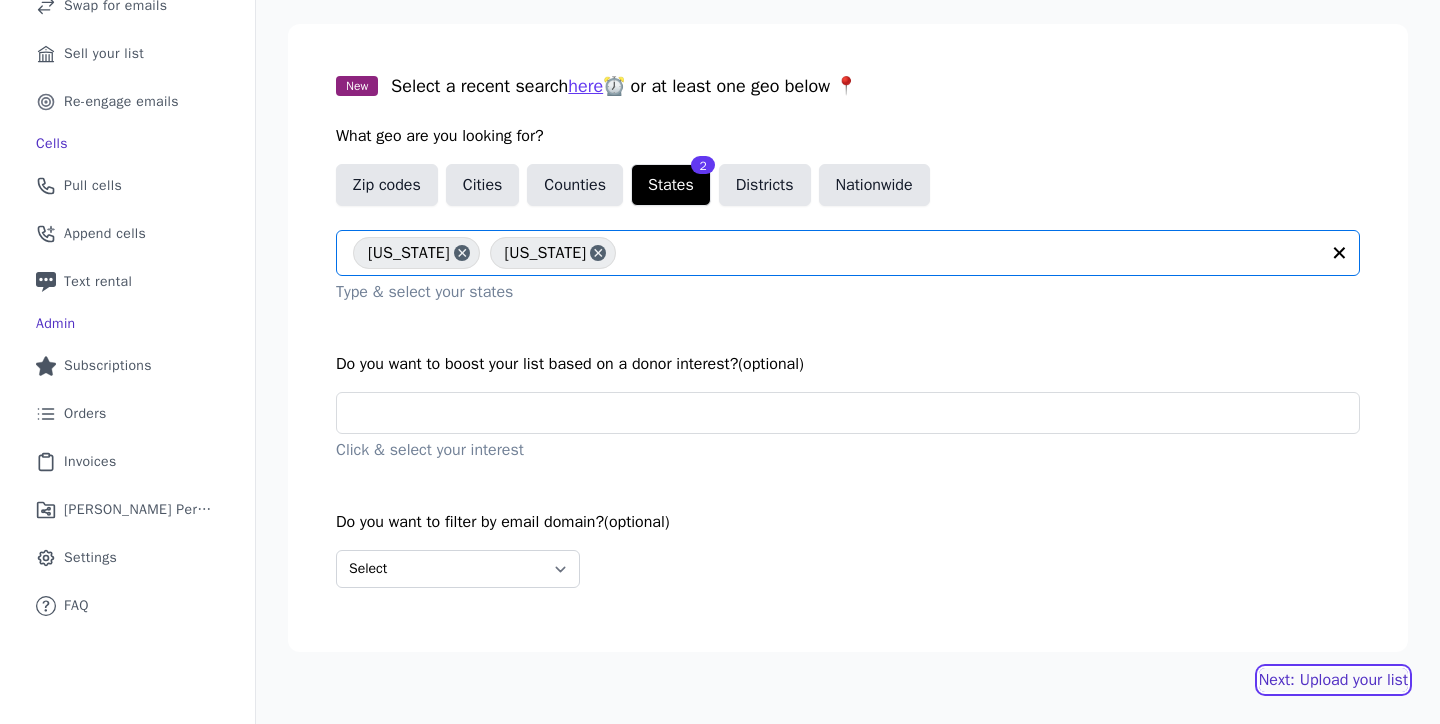 click on "Next: Upload your list" at bounding box center (1333, 680) 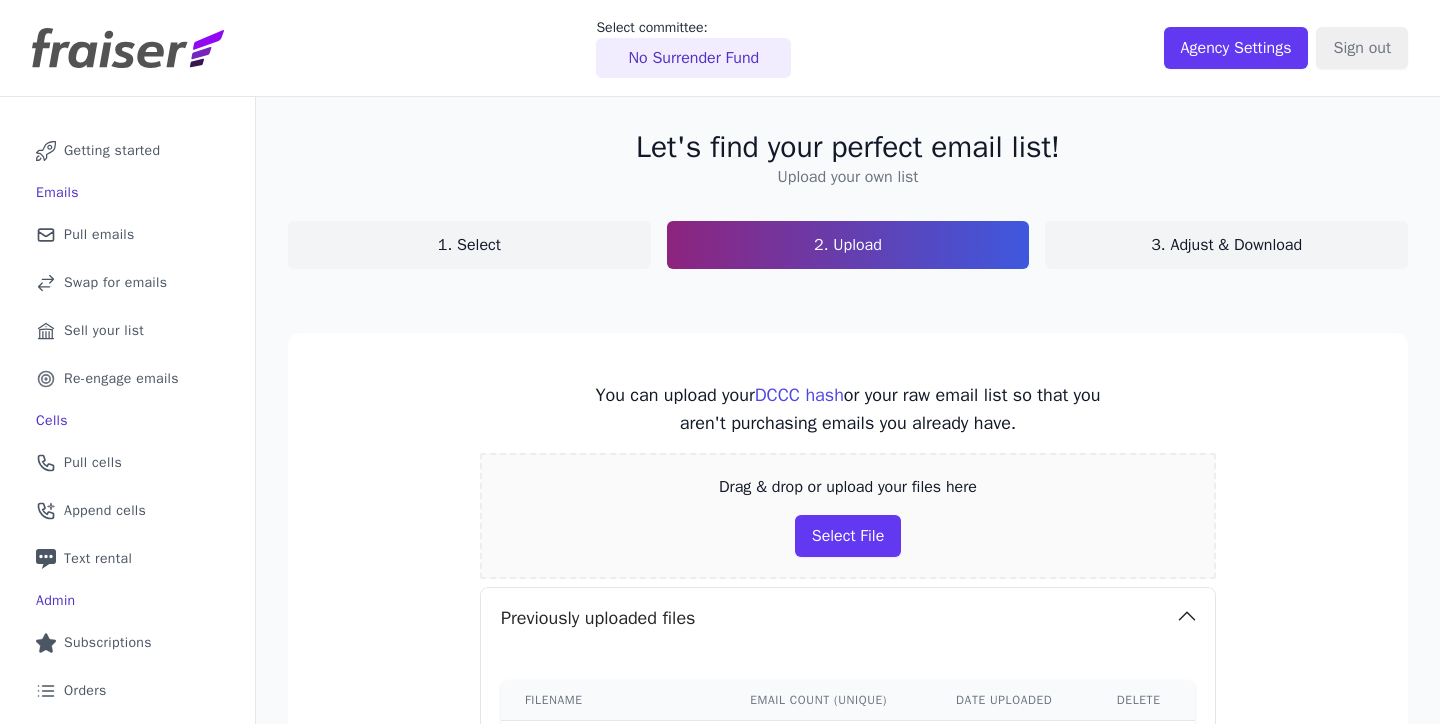 scroll, scrollTop: 0, scrollLeft: 0, axis: both 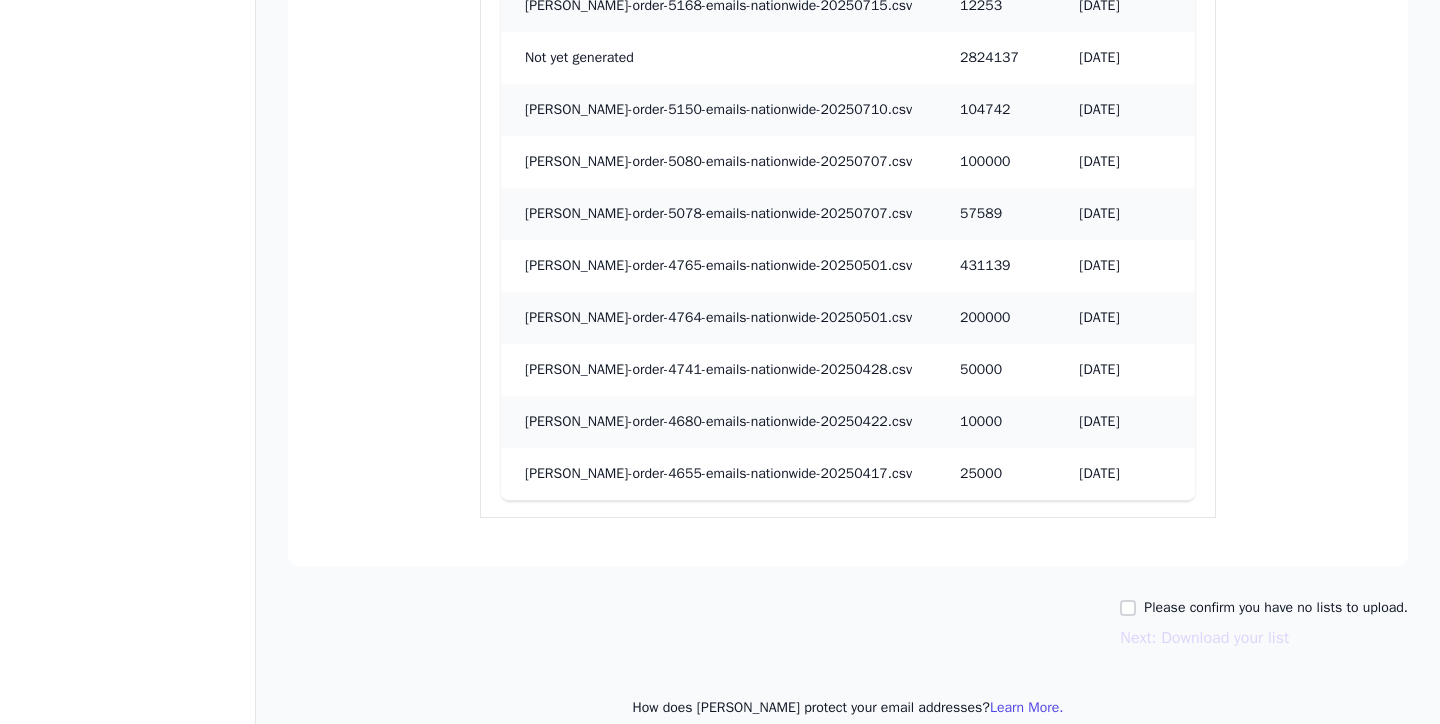 click on "Please confirm you have no lists to upload." at bounding box center [1276, 608] 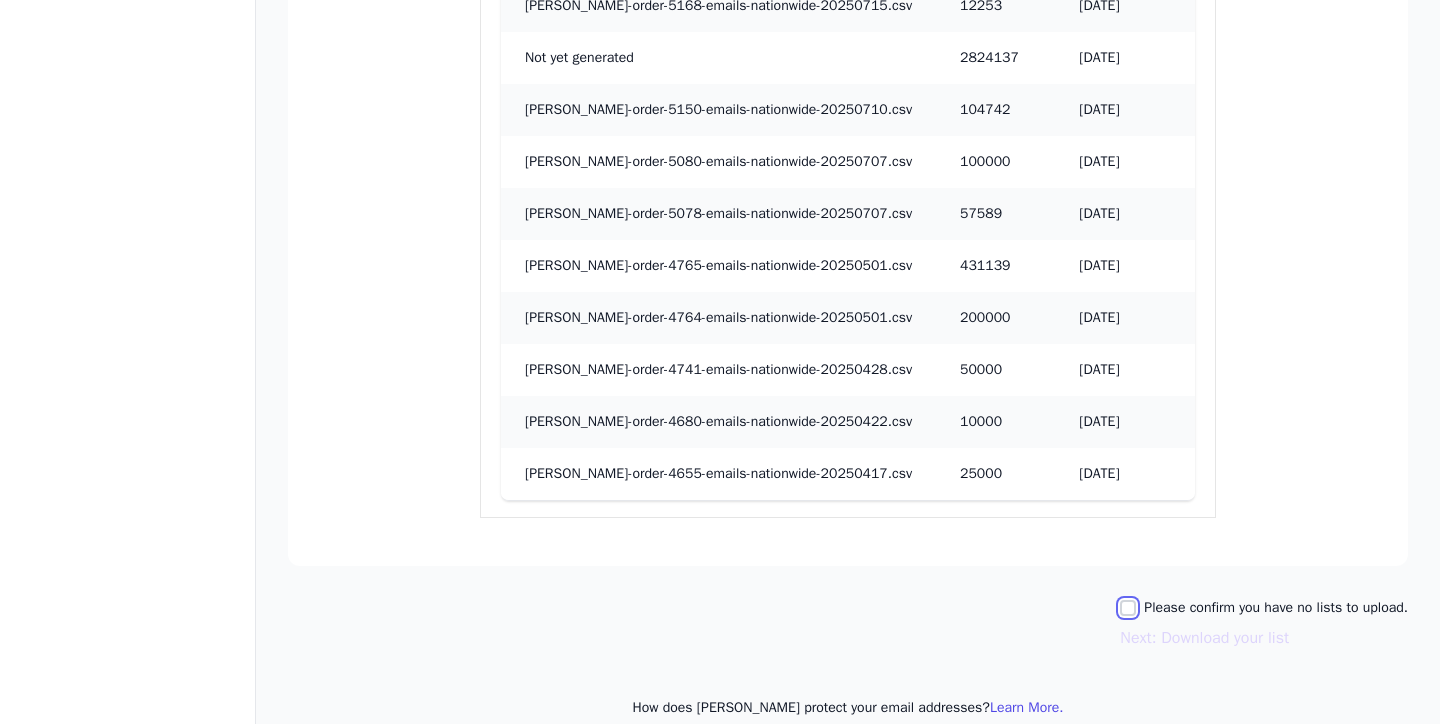 click on "Please confirm you have no lists to upload." at bounding box center [1128, 608] 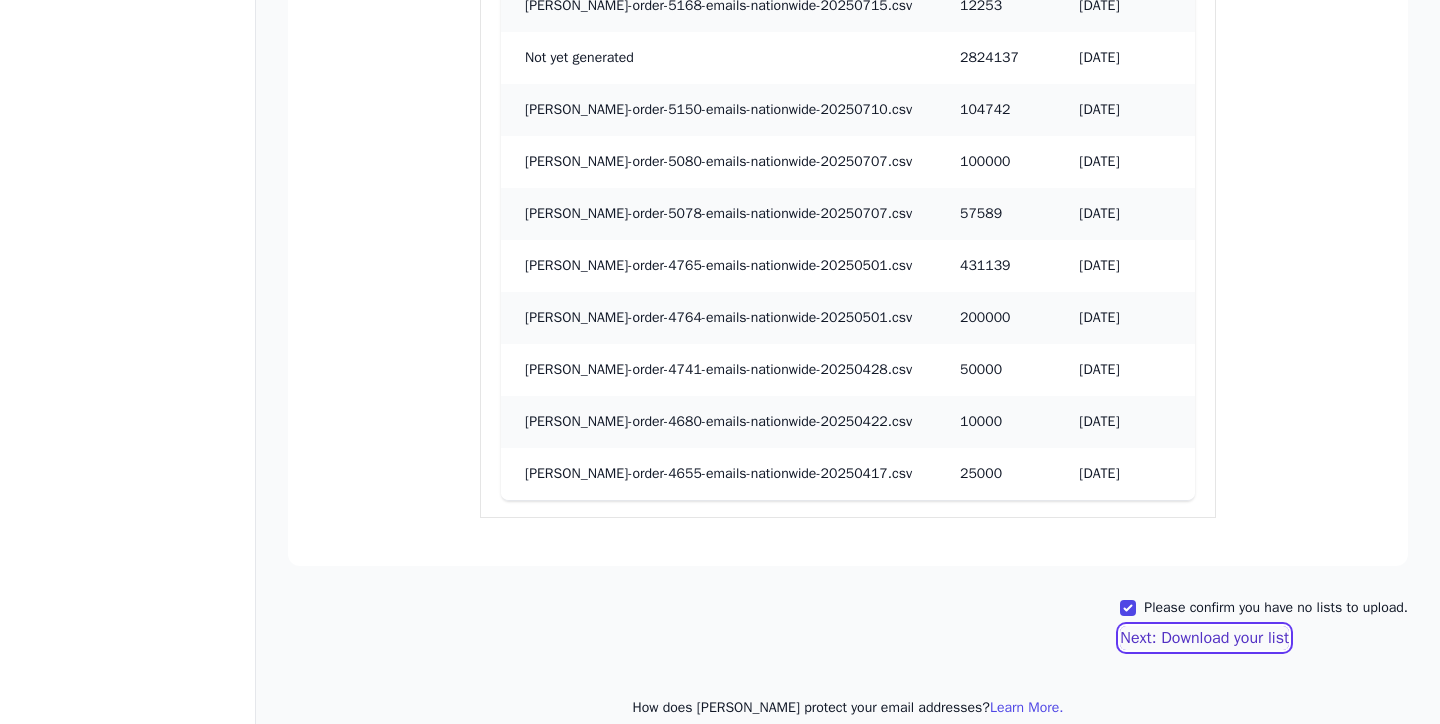 click on "Next: Download your list" at bounding box center (1204, 638) 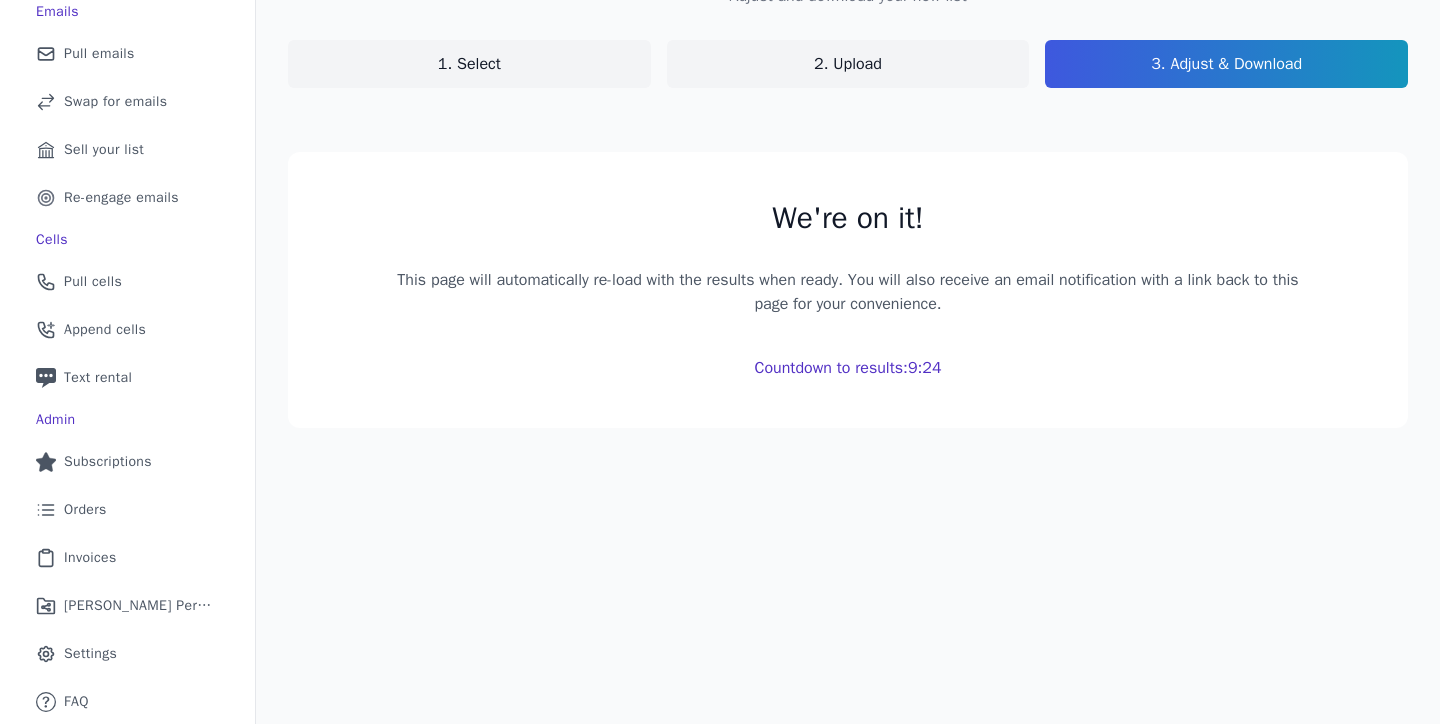 scroll, scrollTop: 427, scrollLeft: 0, axis: vertical 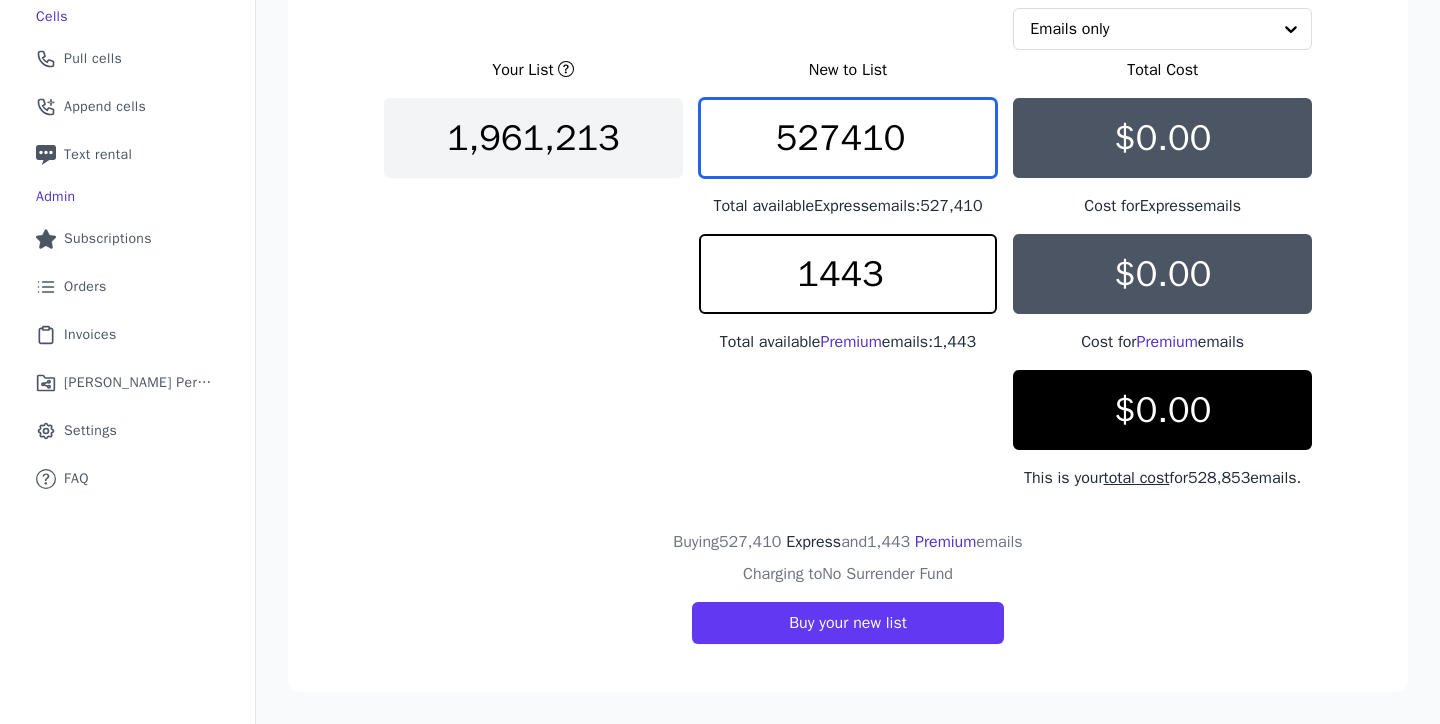 click on "527410" at bounding box center [848, 138] 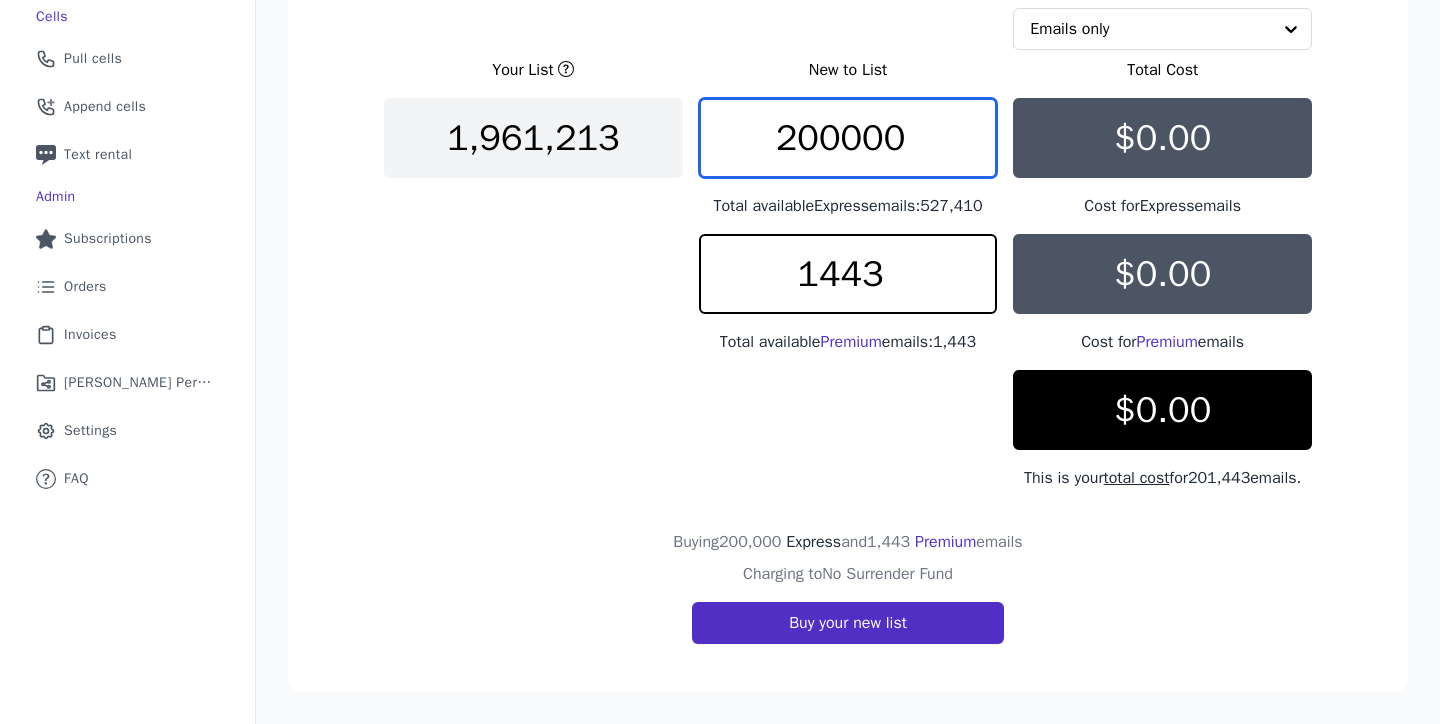 type on "200000" 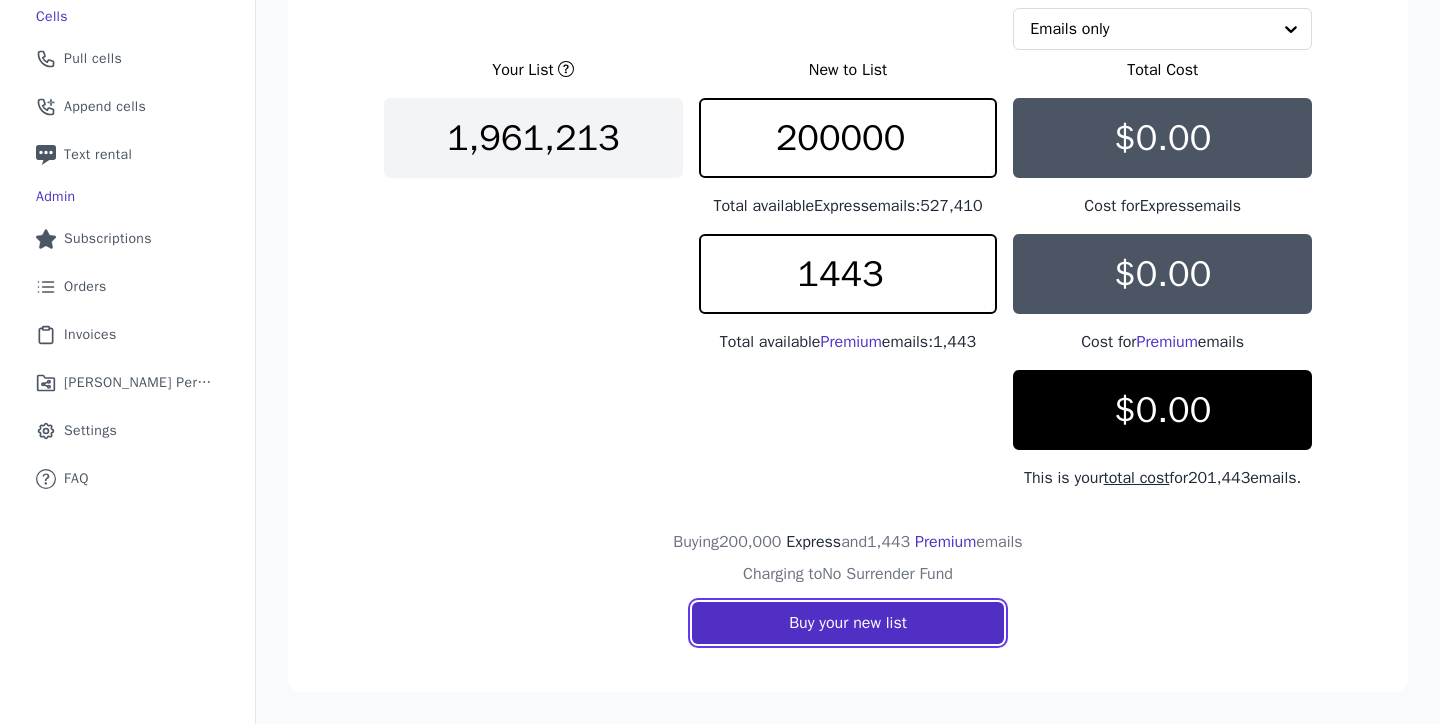 click on "Buy your new list" at bounding box center [848, 623] 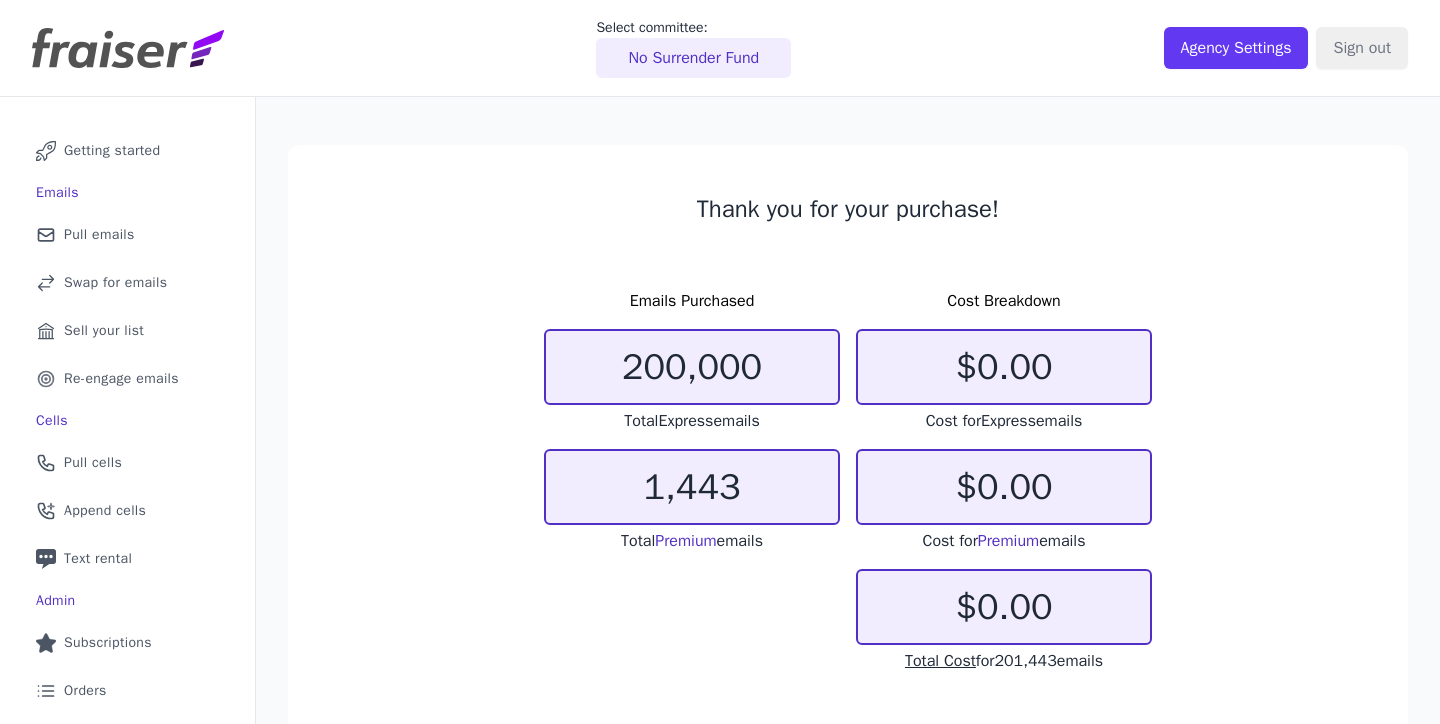scroll, scrollTop: 0, scrollLeft: 0, axis: both 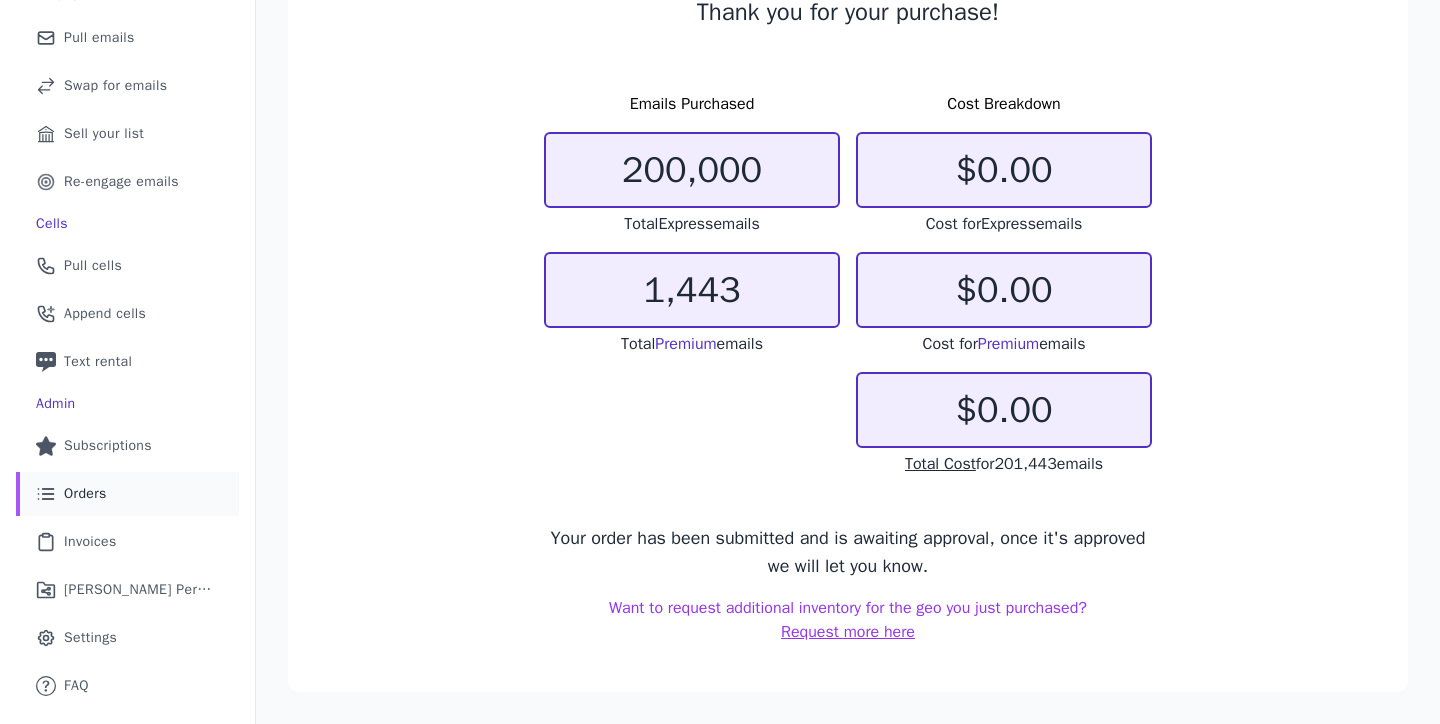 click on "Orders" at bounding box center (85, 494) 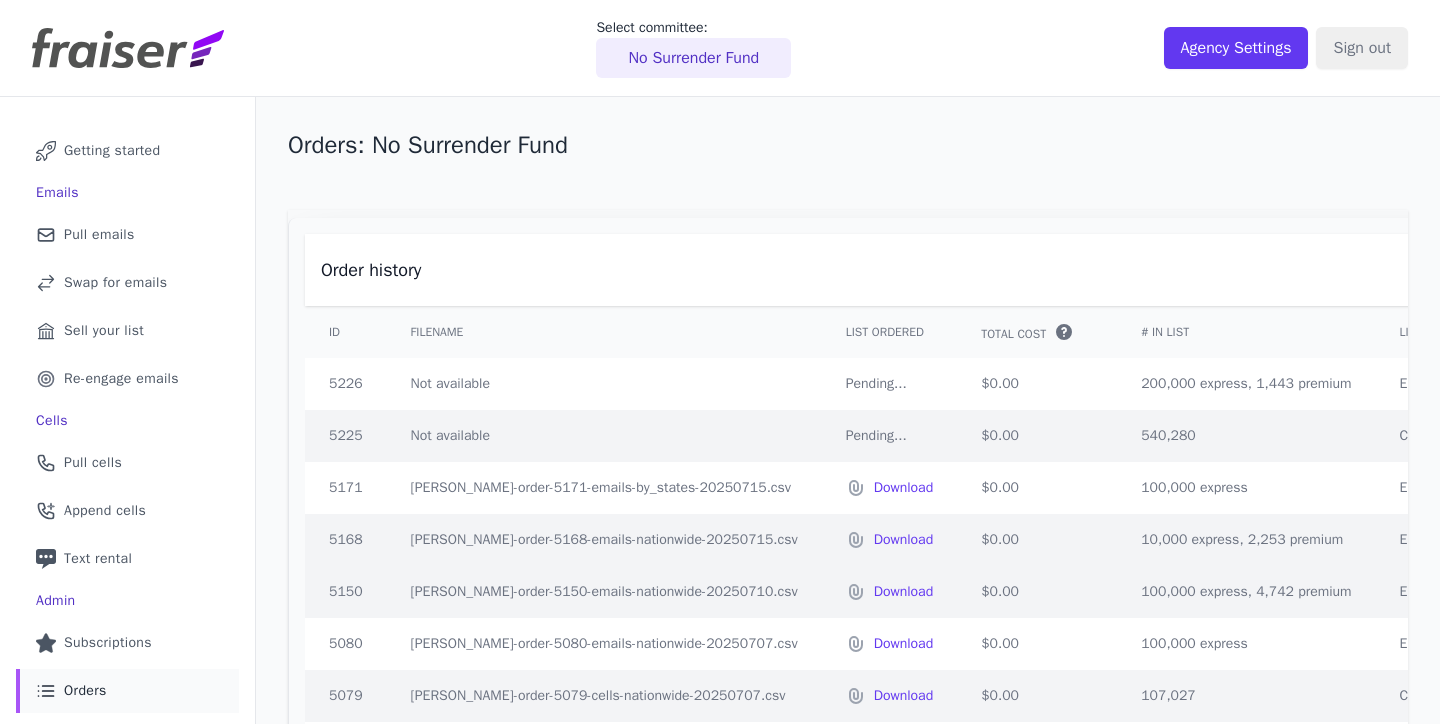 scroll, scrollTop: 0, scrollLeft: 0, axis: both 